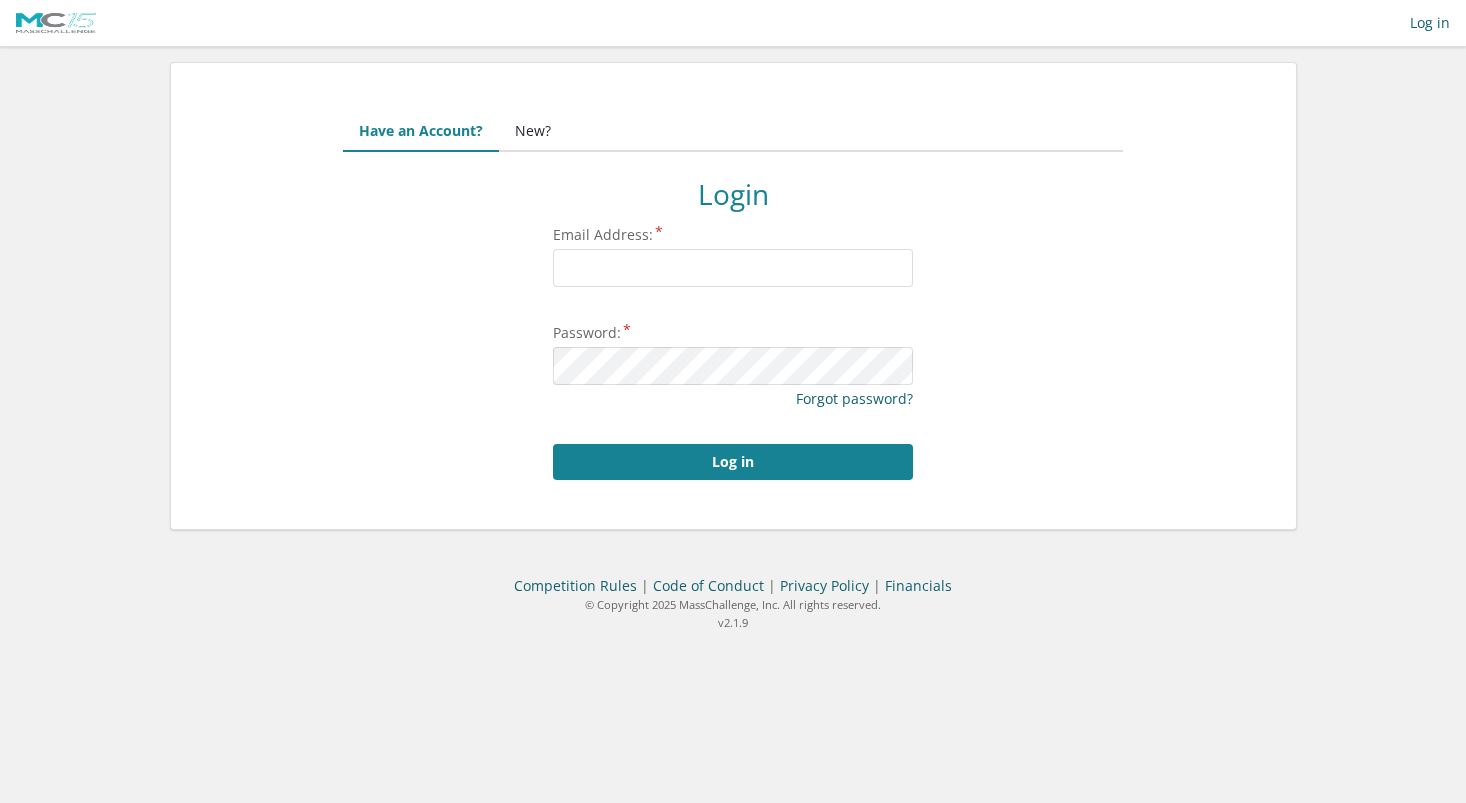 scroll, scrollTop: 0, scrollLeft: 0, axis: both 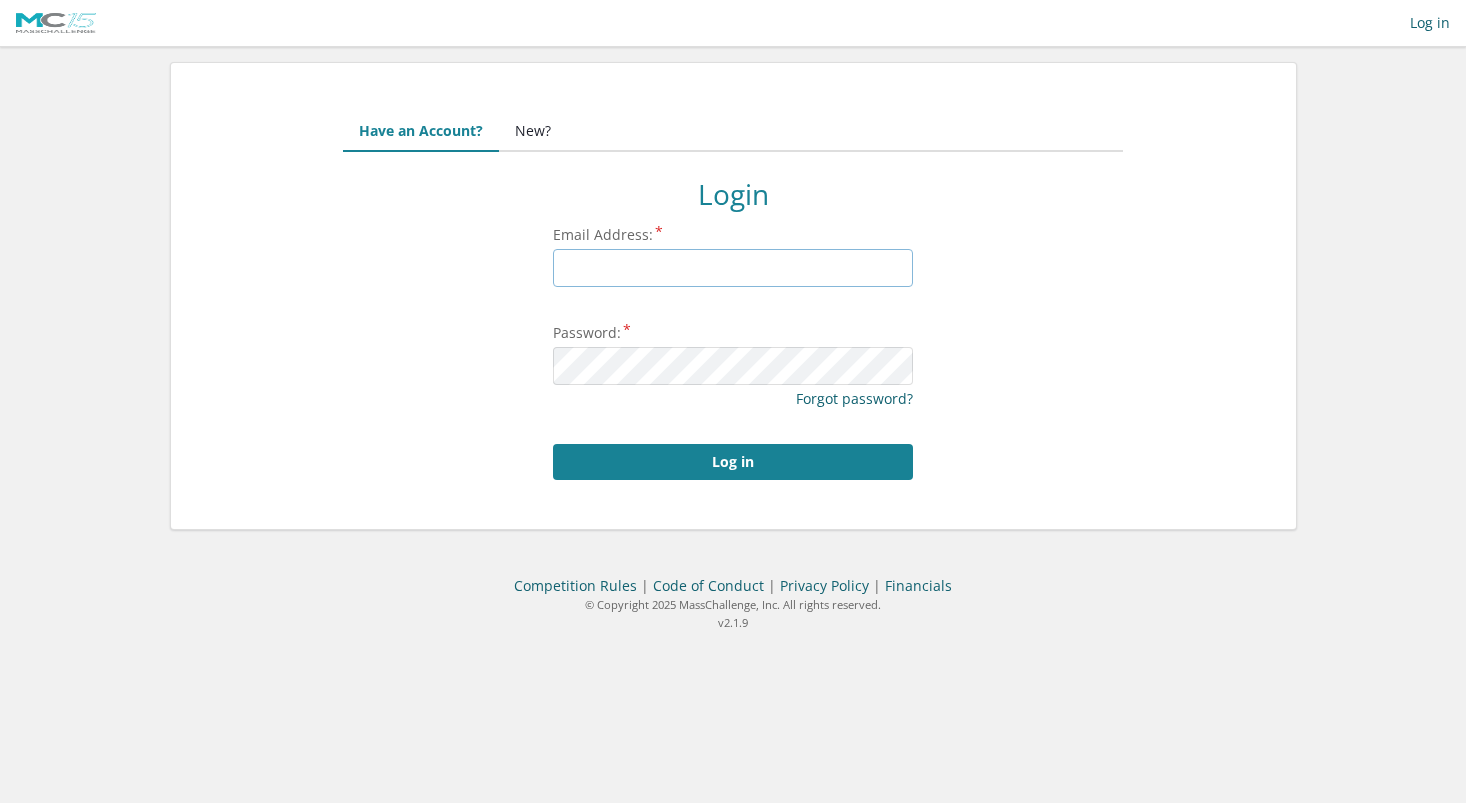click on "Email Address:" at bounding box center [733, 268] 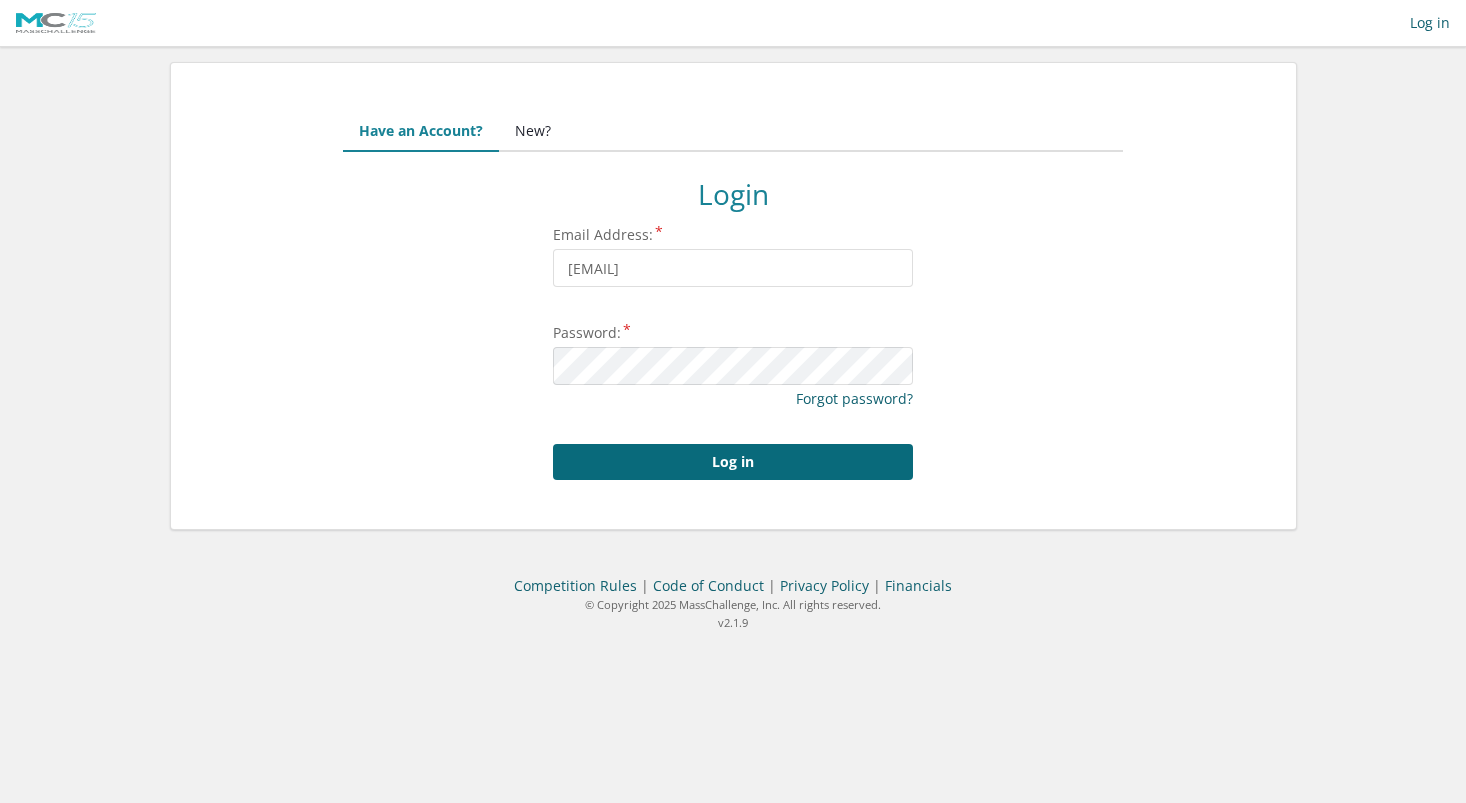 click on "Log in" at bounding box center [733, 462] 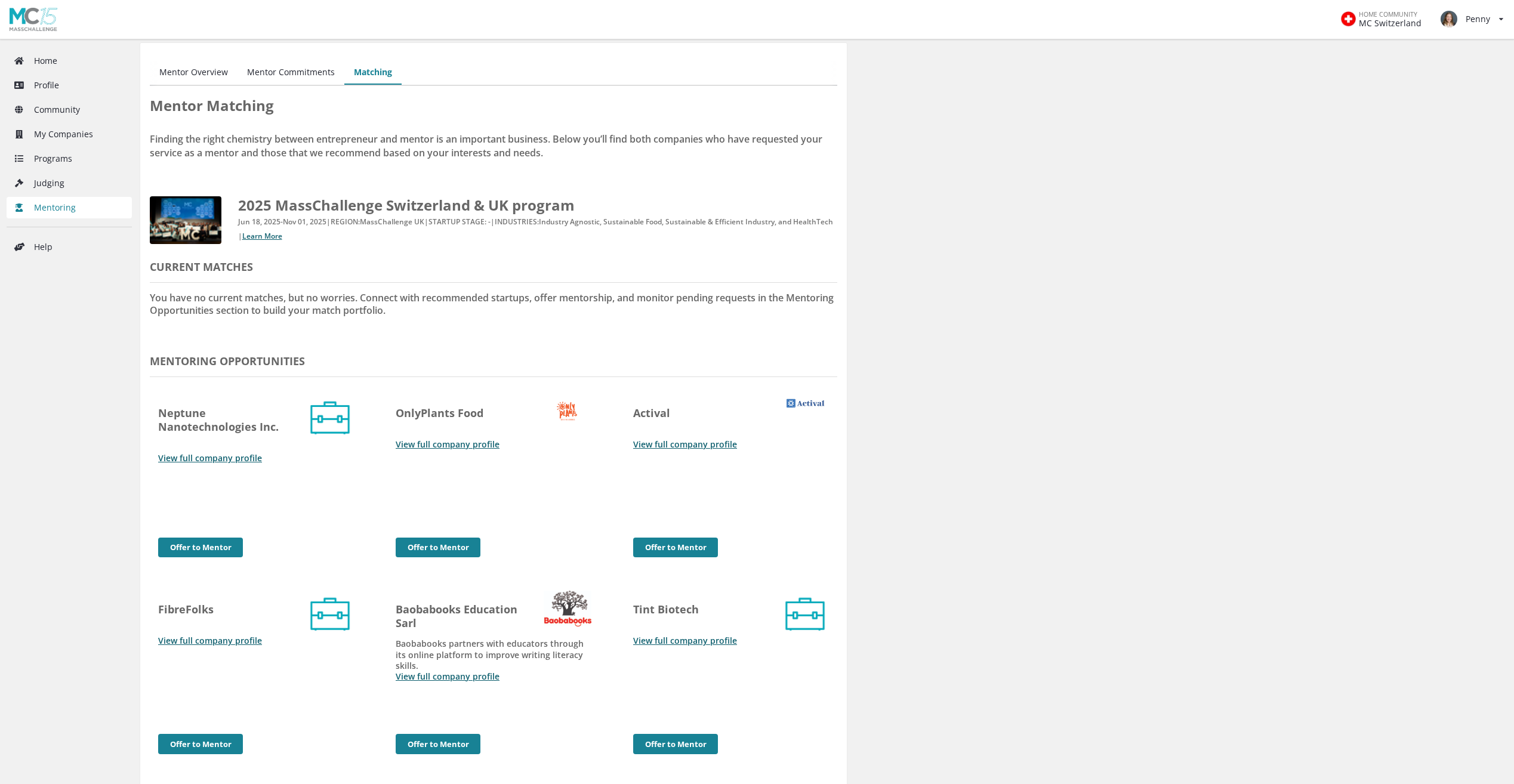 scroll, scrollTop: 0, scrollLeft: 0, axis: both 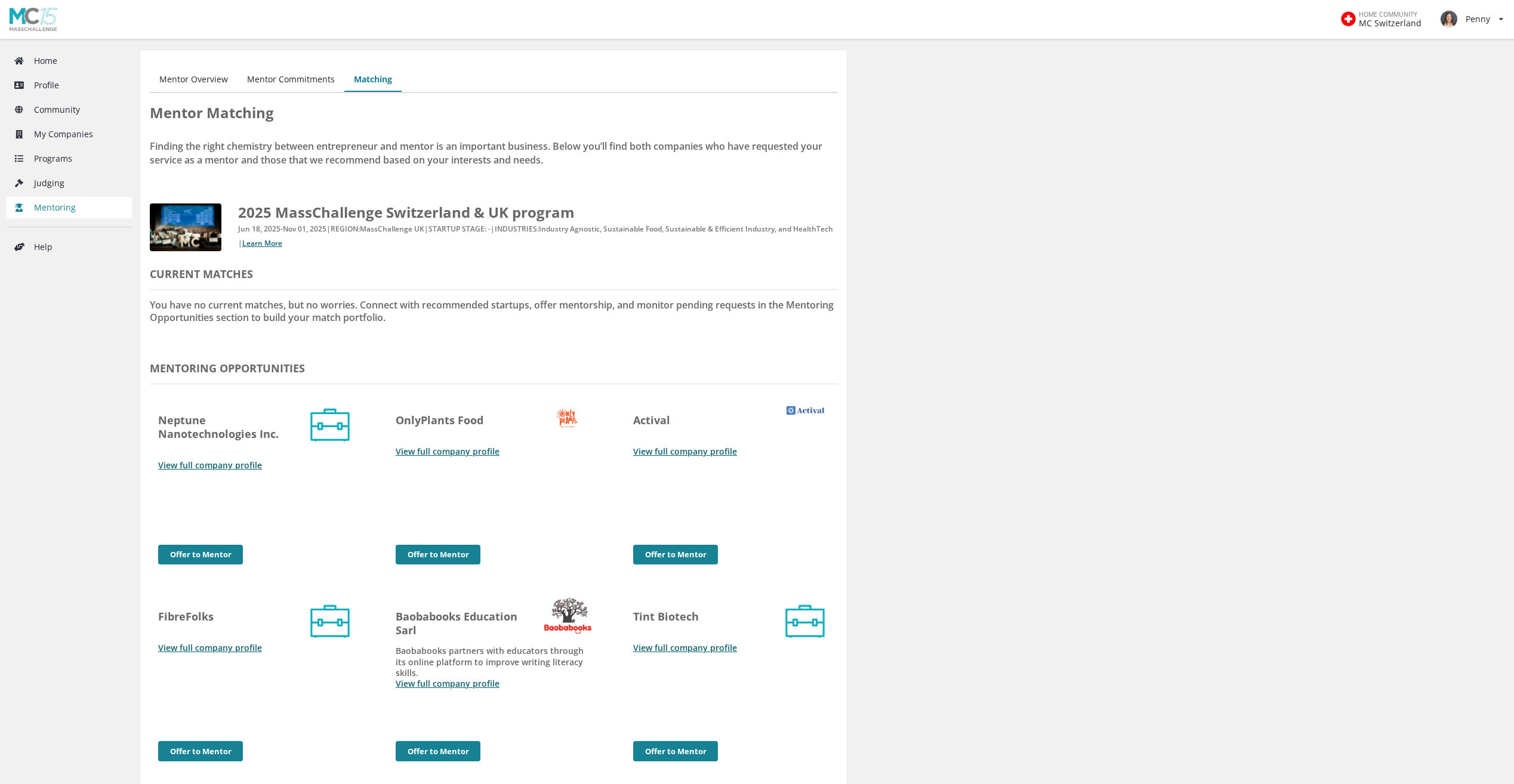 click on "Mentor Commitments" at bounding box center (291, 80) 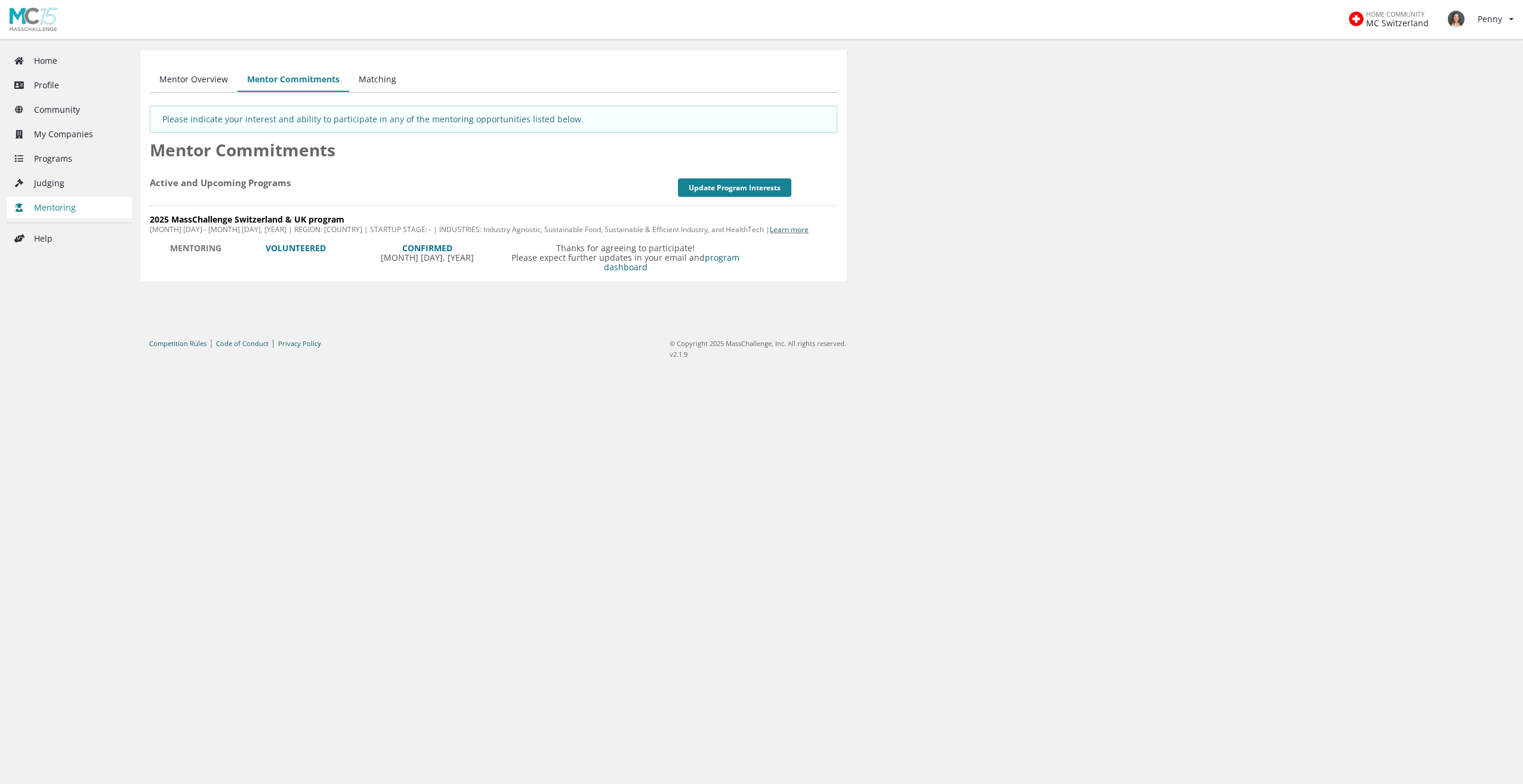 scroll, scrollTop: 0, scrollLeft: 0, axis: both 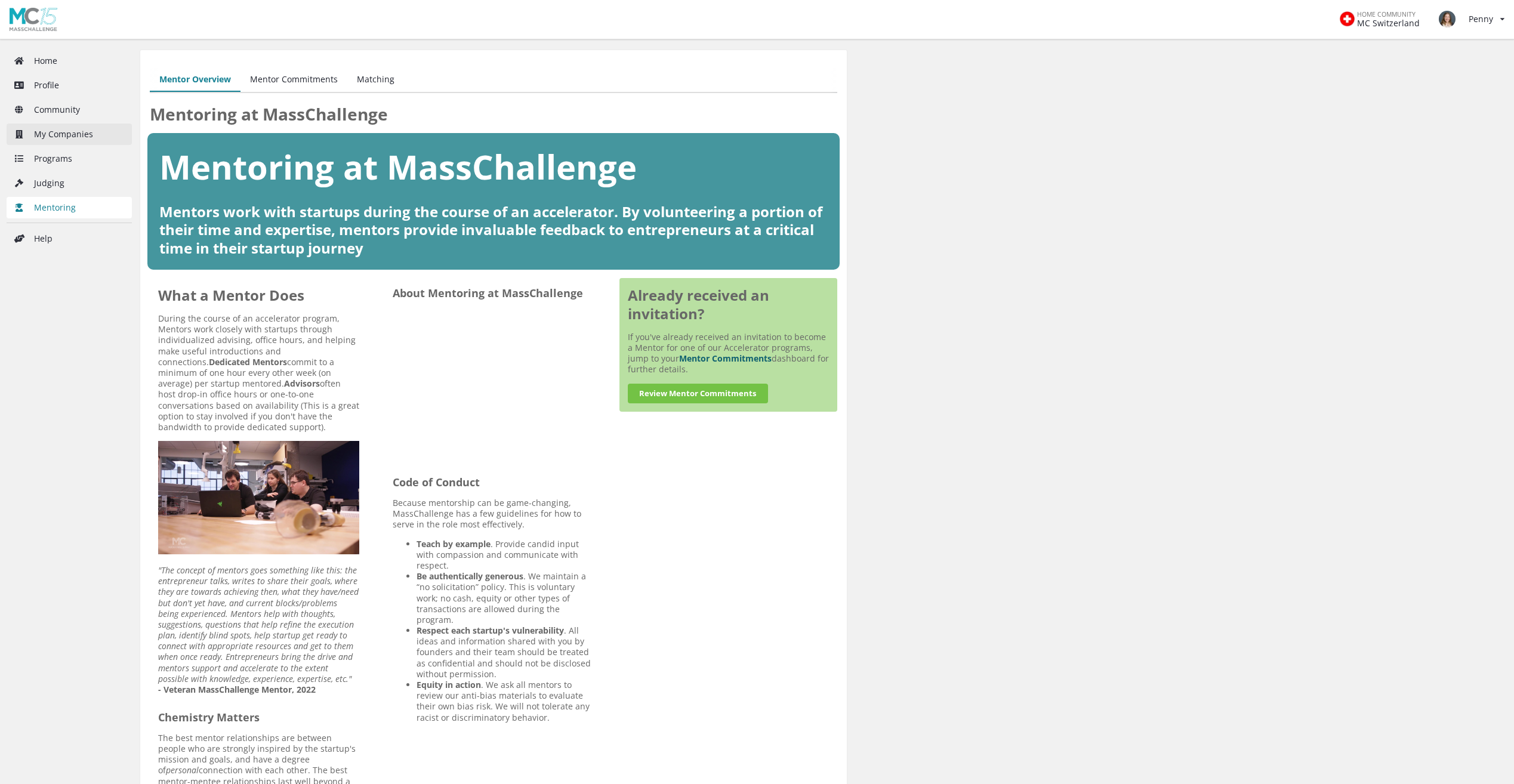 click on "My Companies" at bounding box center [69, 134] 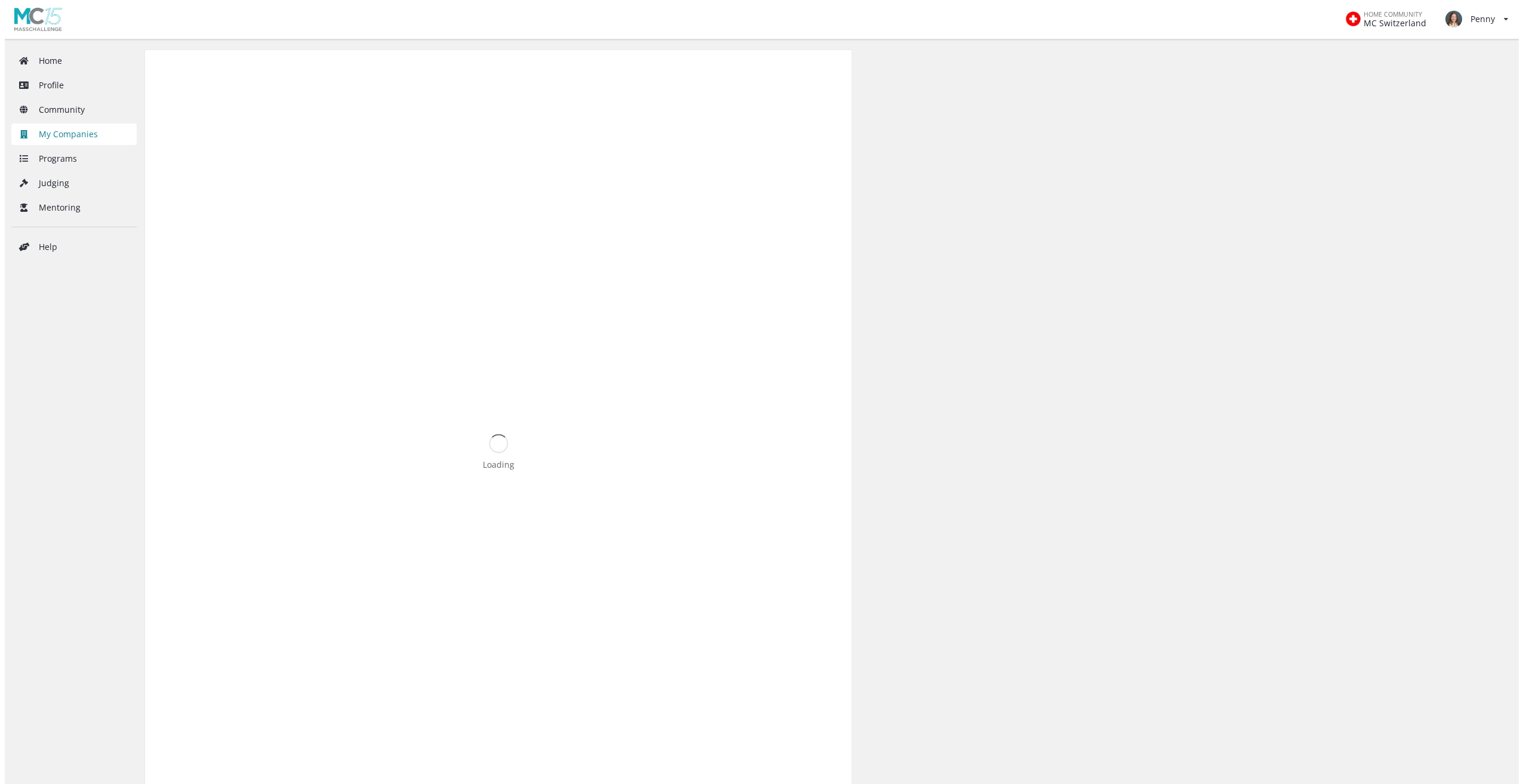 scroll, scrollTop: 0, scrollLeft: 0, axis: both 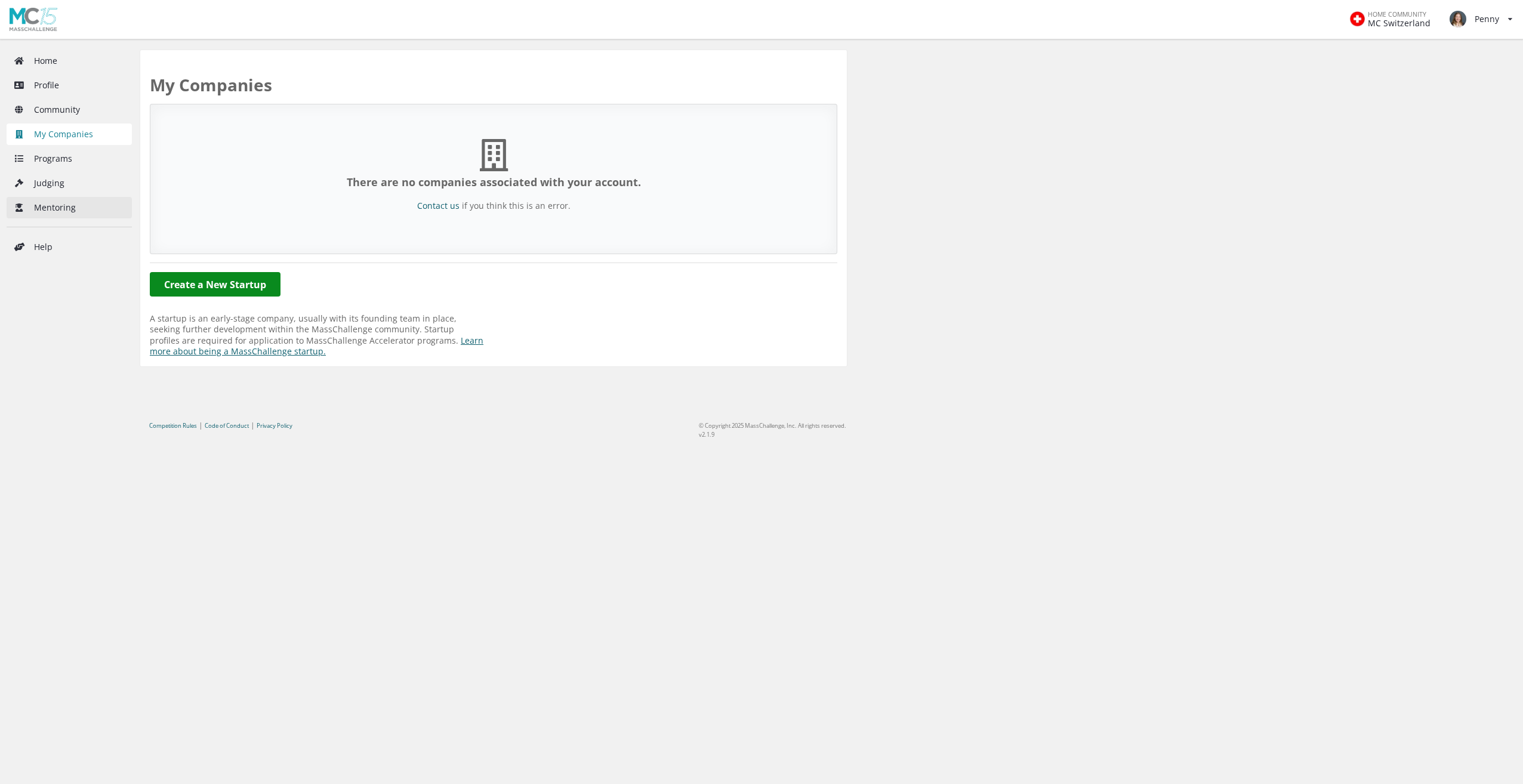 click on "Mentoring" at bounding box center [69, 208] 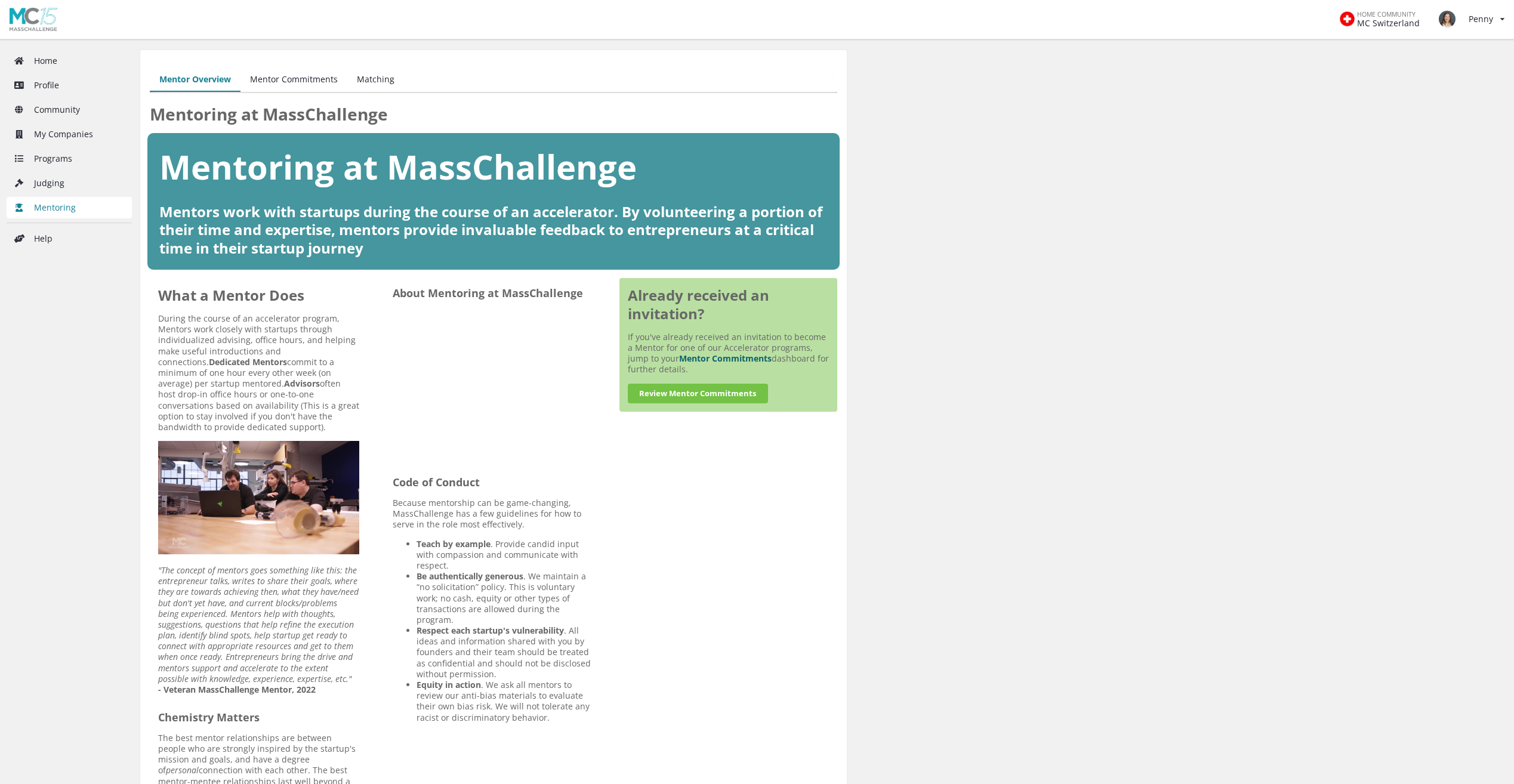 scroll, scrollTop: 0, scrollLeft: 0, axis: both 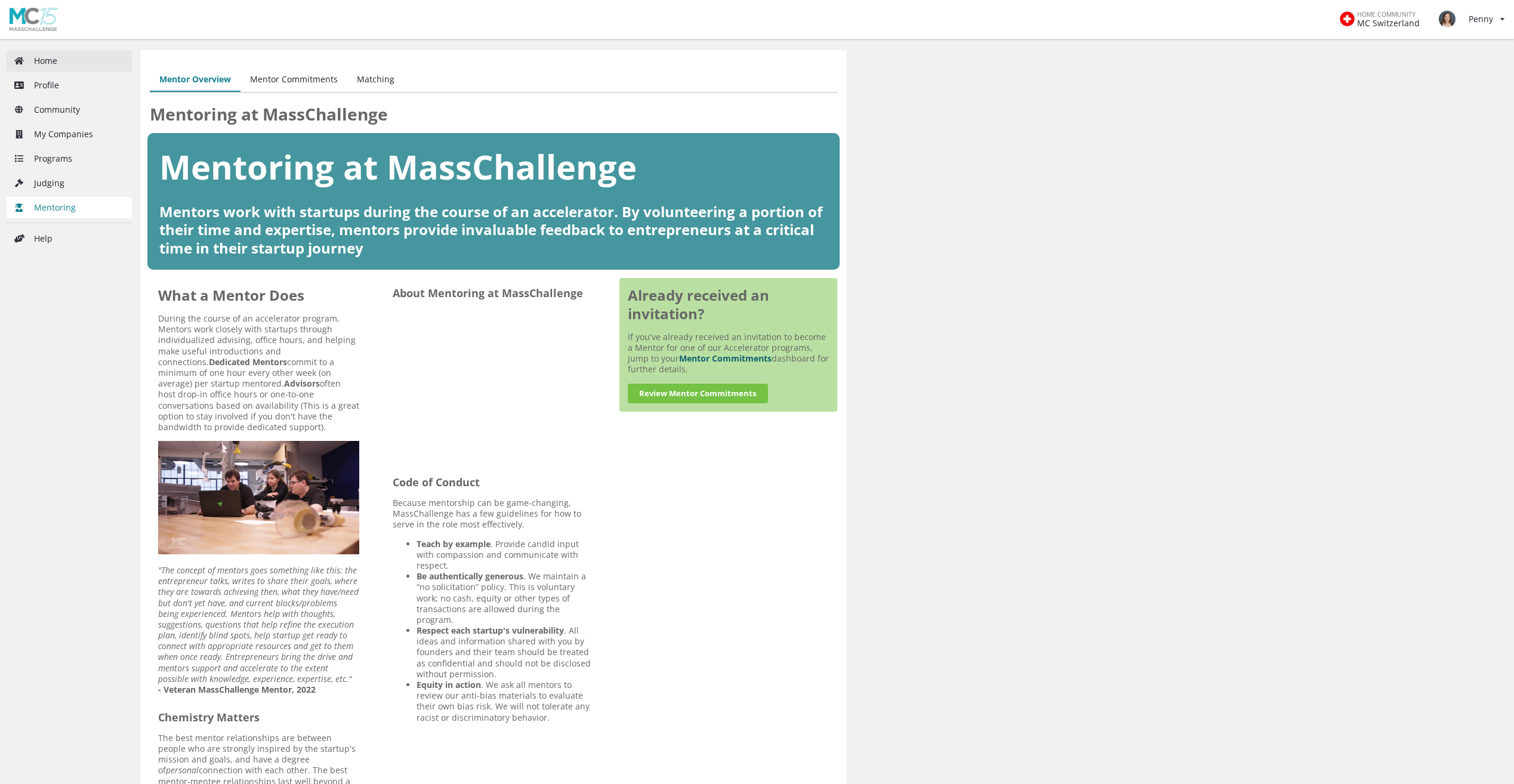 click on "Home" at bounding box center [69, 61] 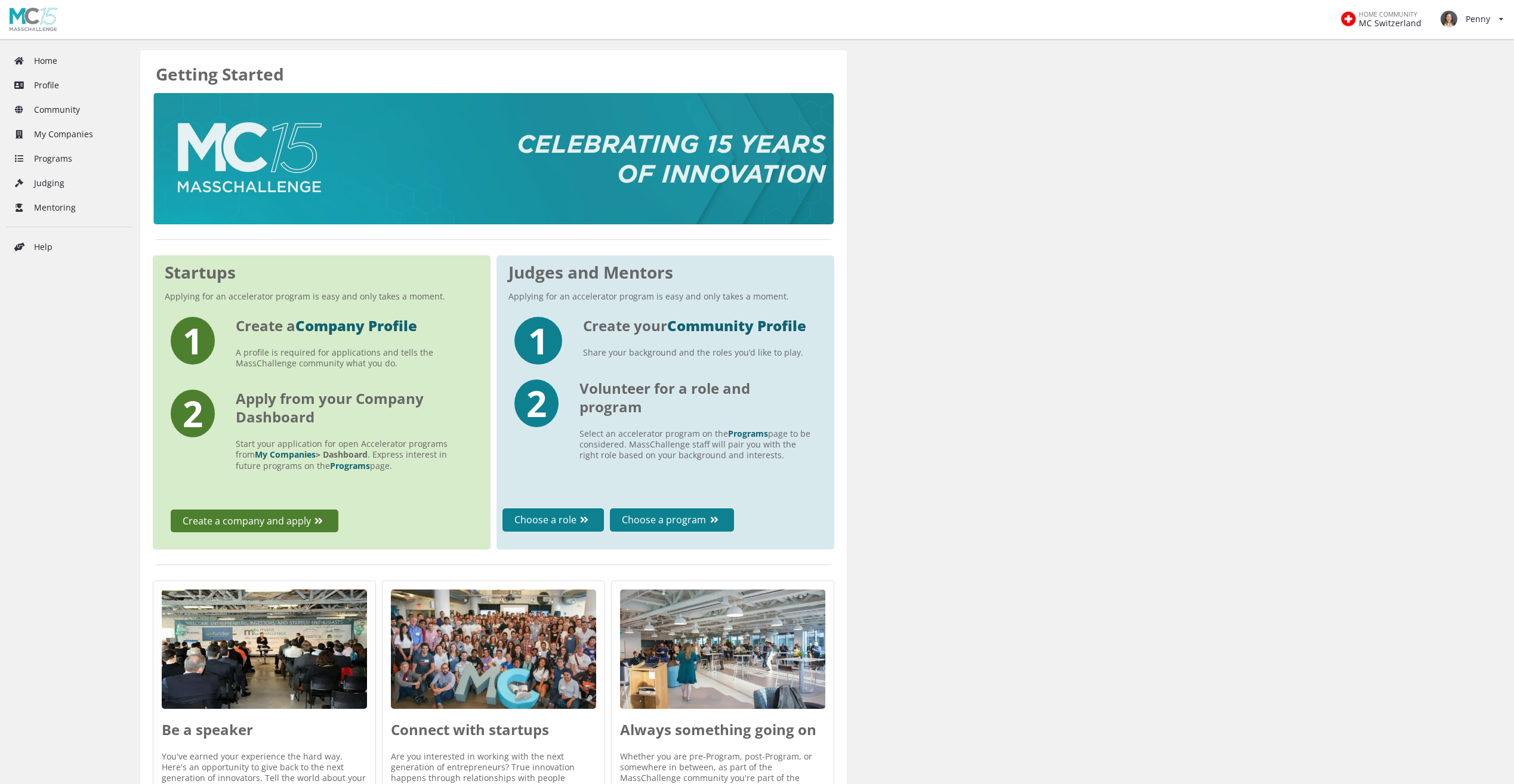scroll, scrollTop: 0, scrollLeft: 0, axis: both 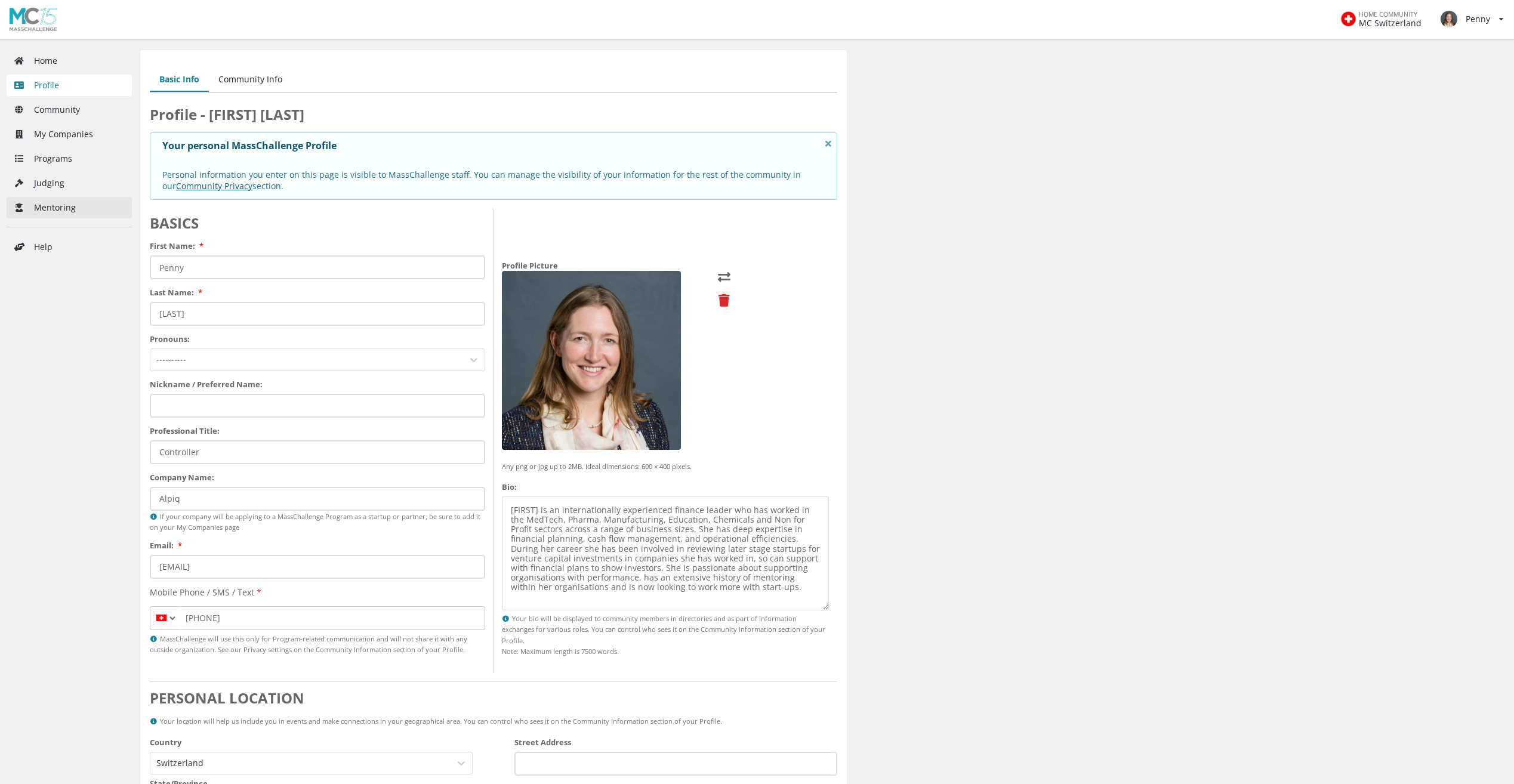 click on "Mentoring" at bounding box center [69, 208] 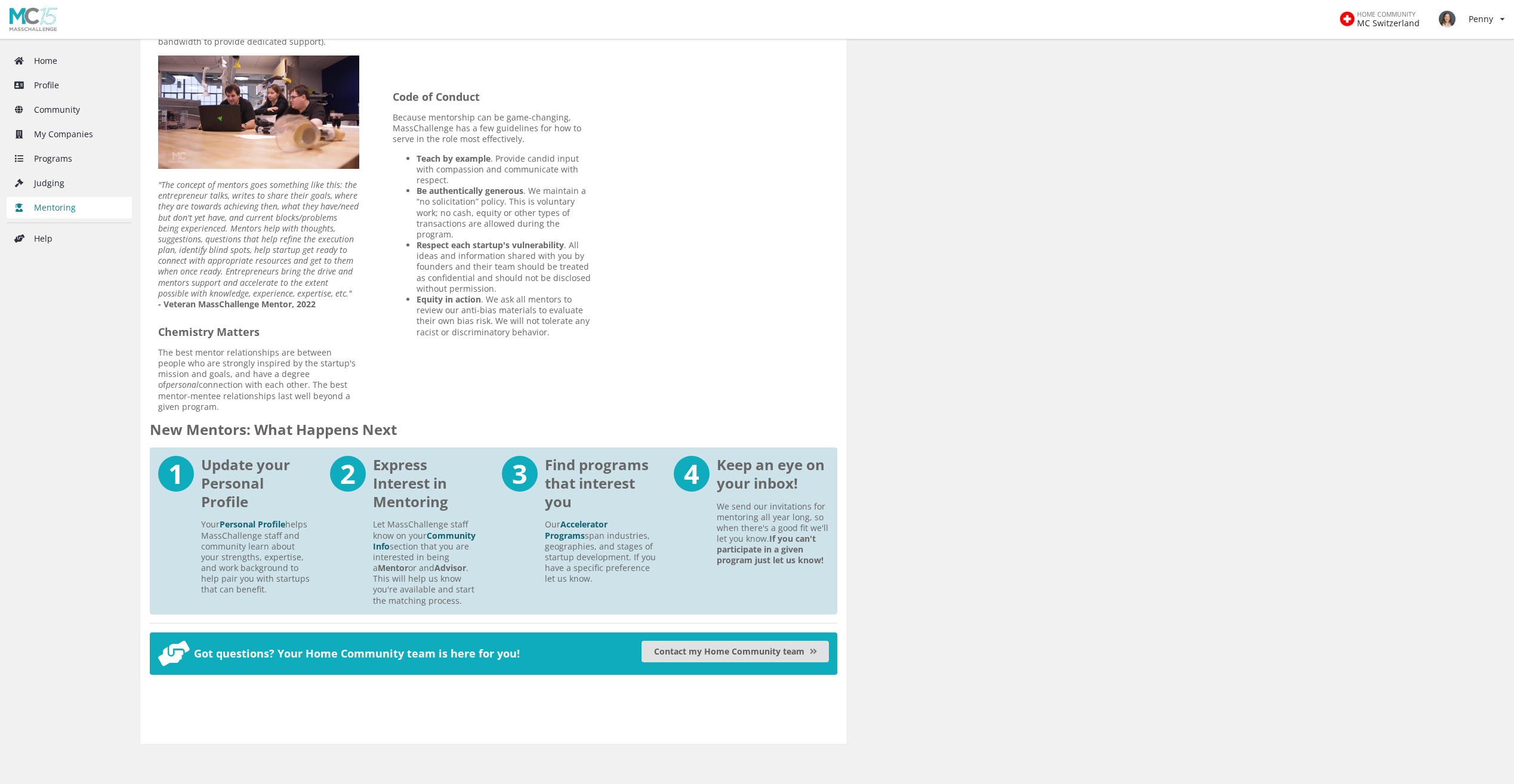 scroll, scrollTop: 426, scrollLeft: 0, axis: vertical 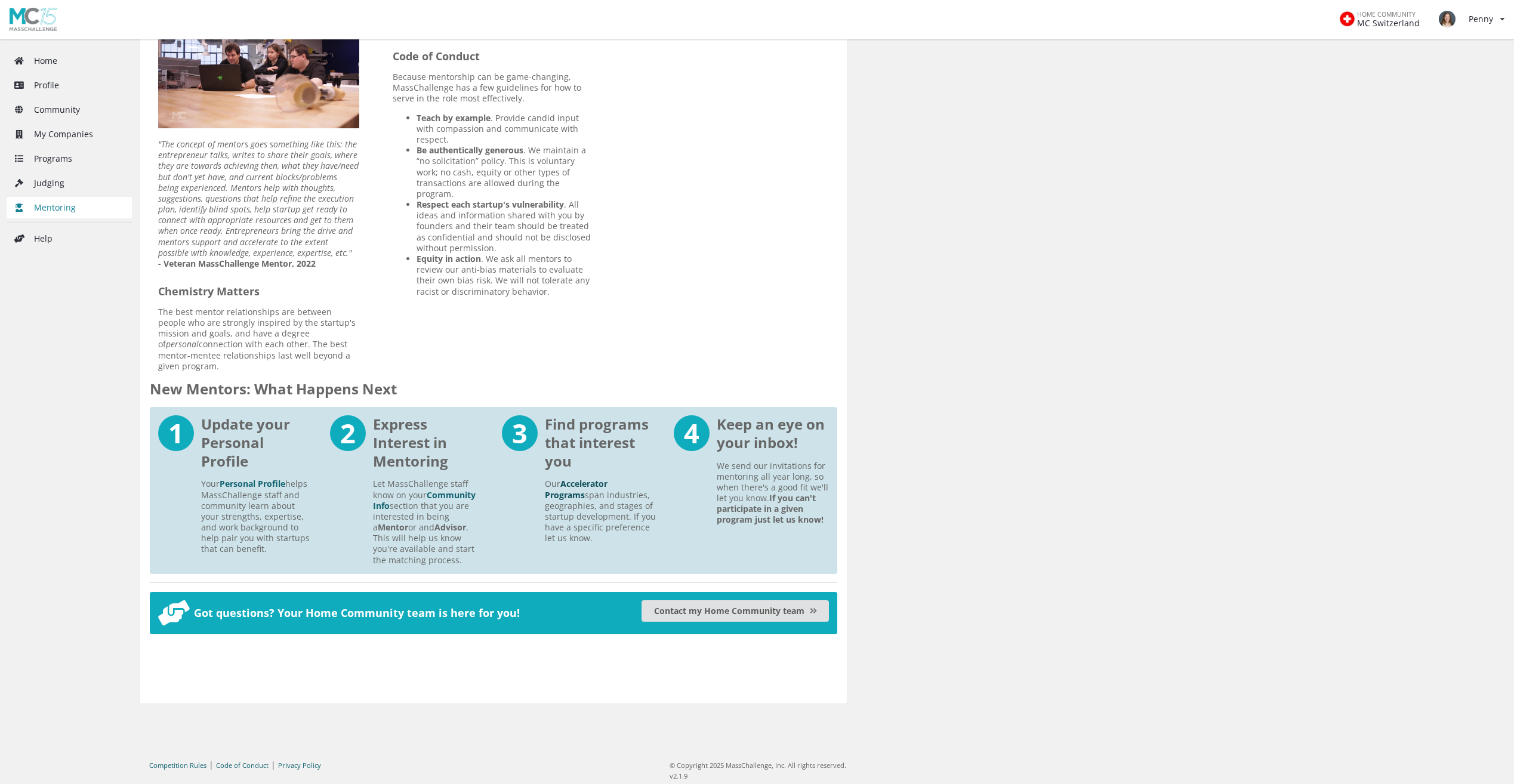 click on "Accelerator Programs" at bounding box center (576, 489) 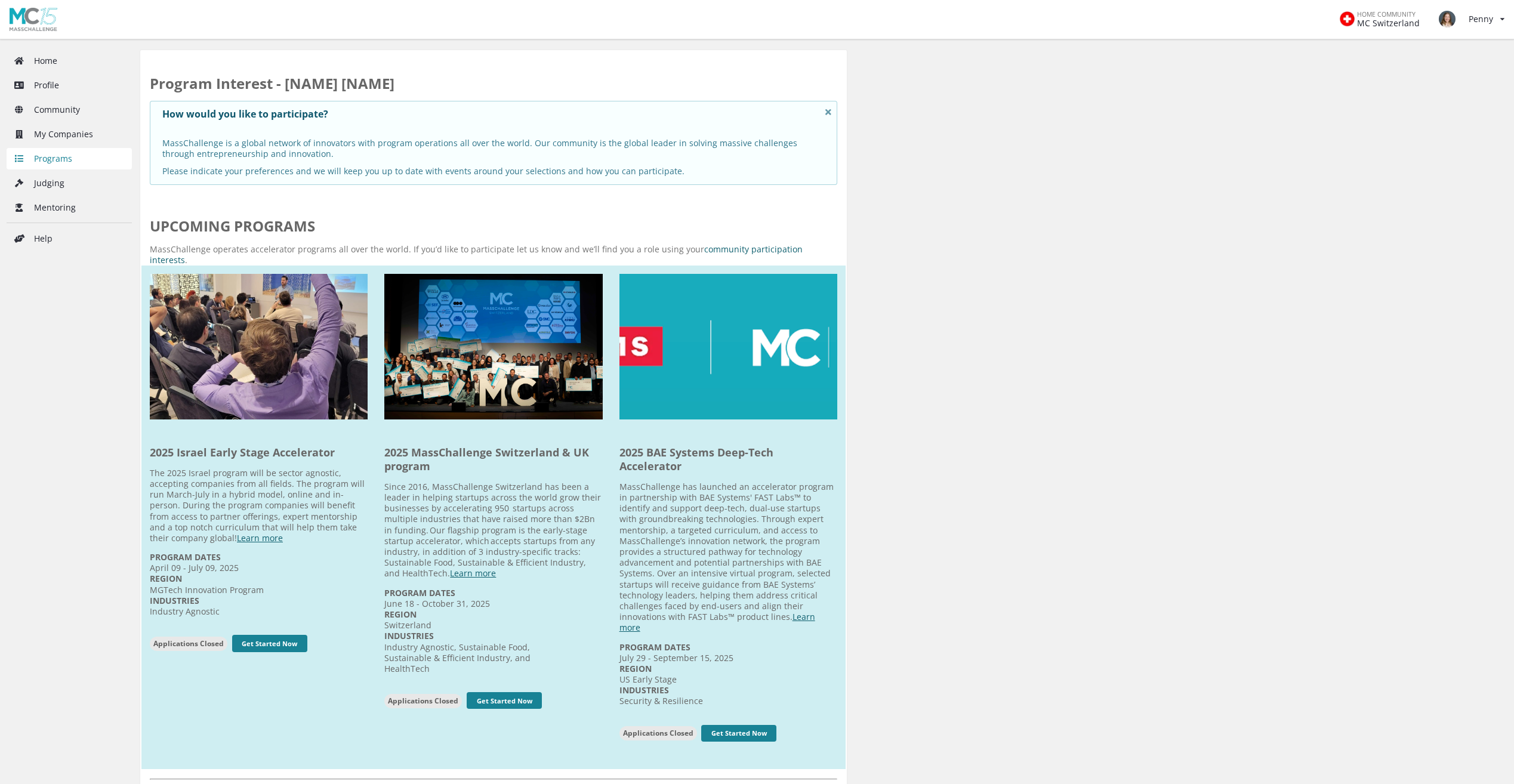 scroll, scrollTop: 0, scrollLeft: 0, axis: both 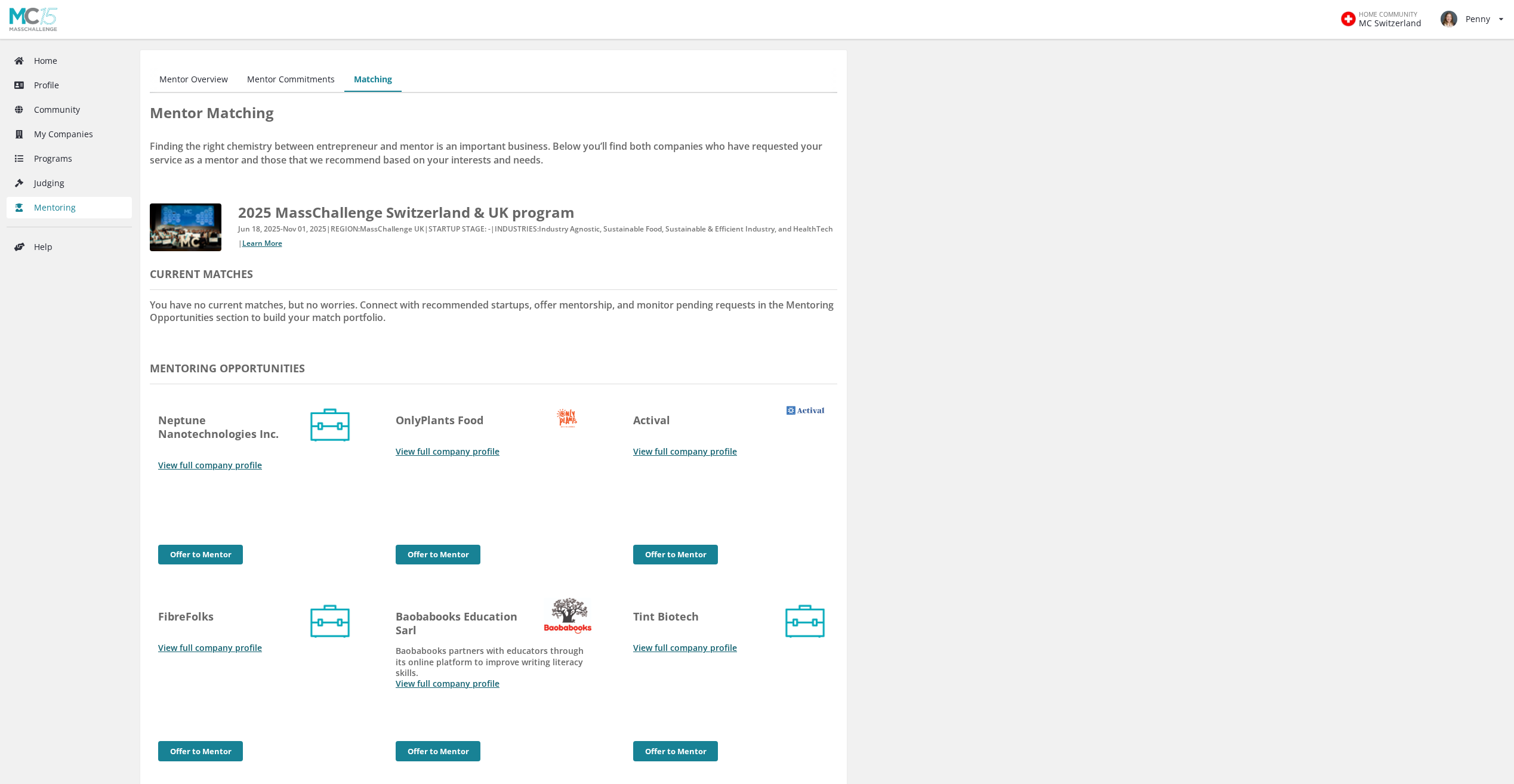click on "Mentor Commitments" at bounding box center [291, 80] 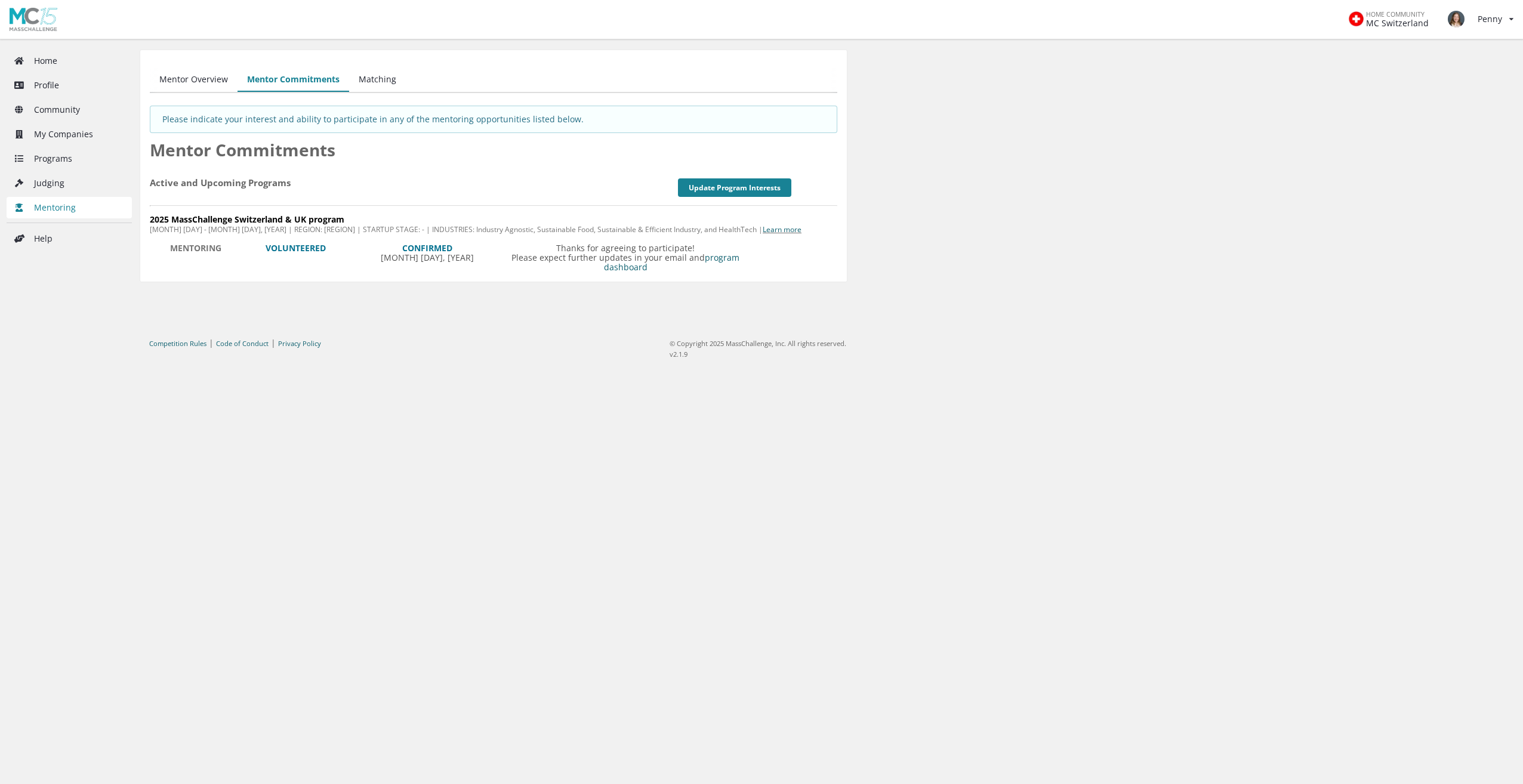scroll, scrollTop: 0, scrollLeft: 0, axis: both 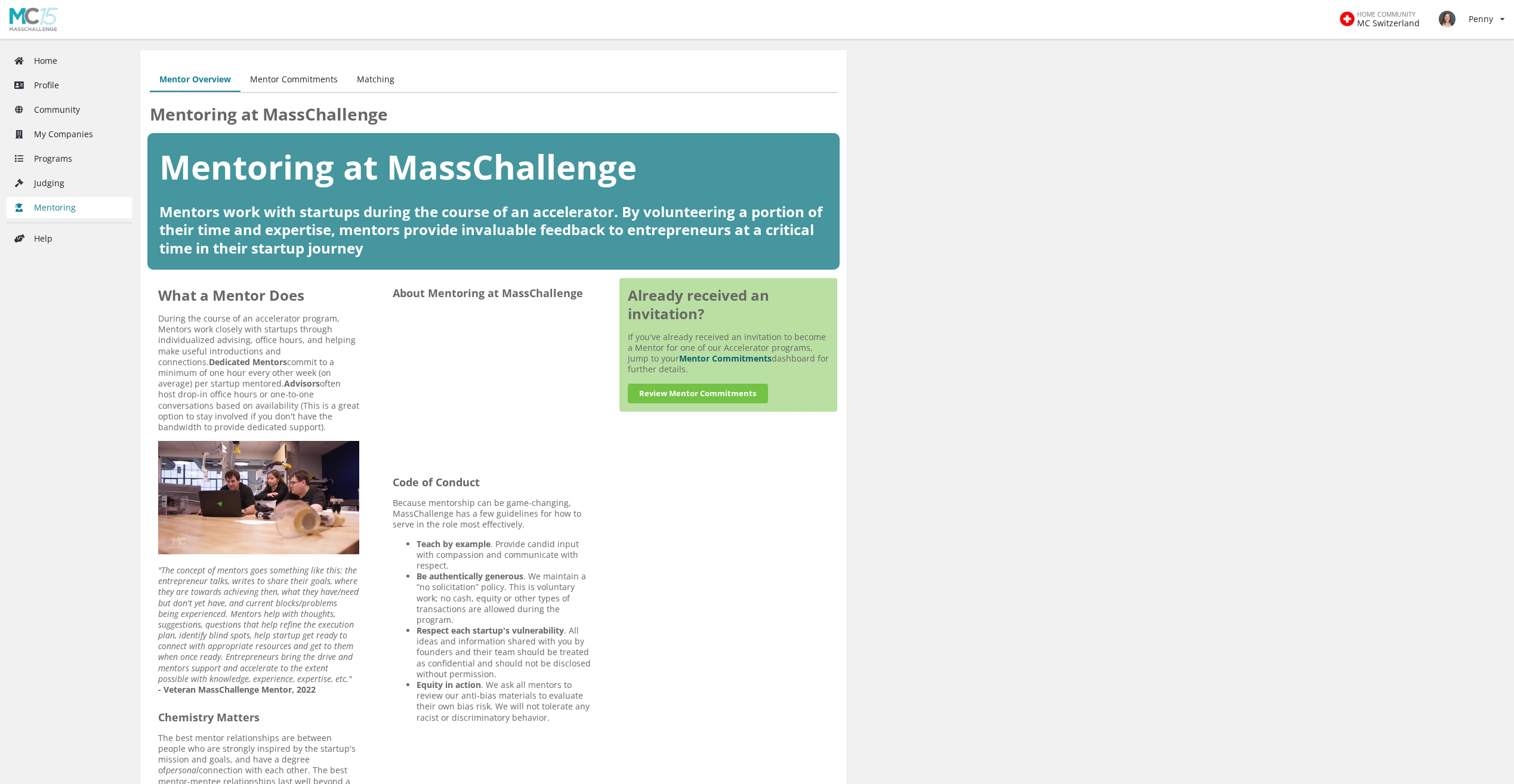click on "Matching" at bounding box center [375, 80] 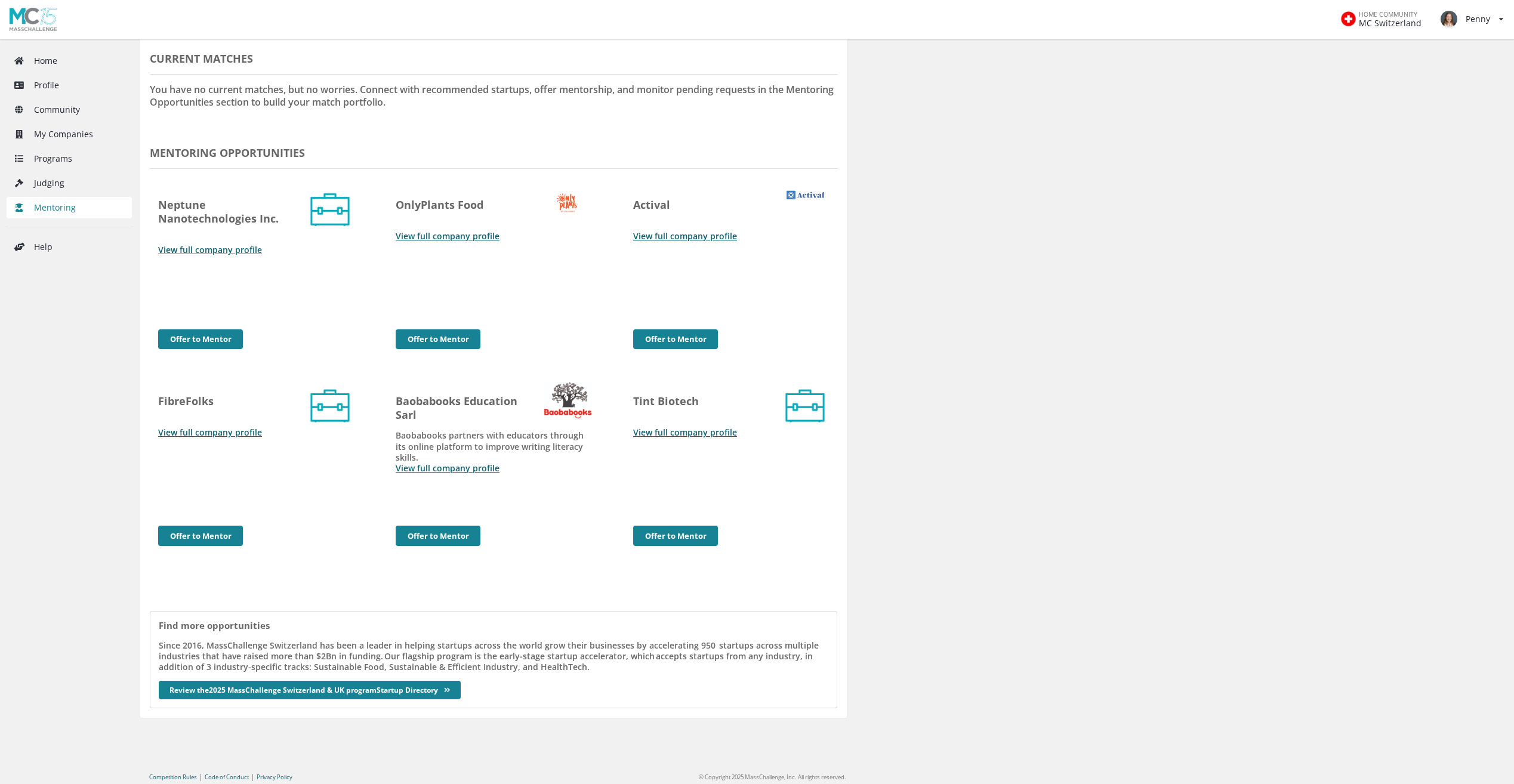 scroll, scrollTop: 235, scrollLeft: 0, axis: vertical 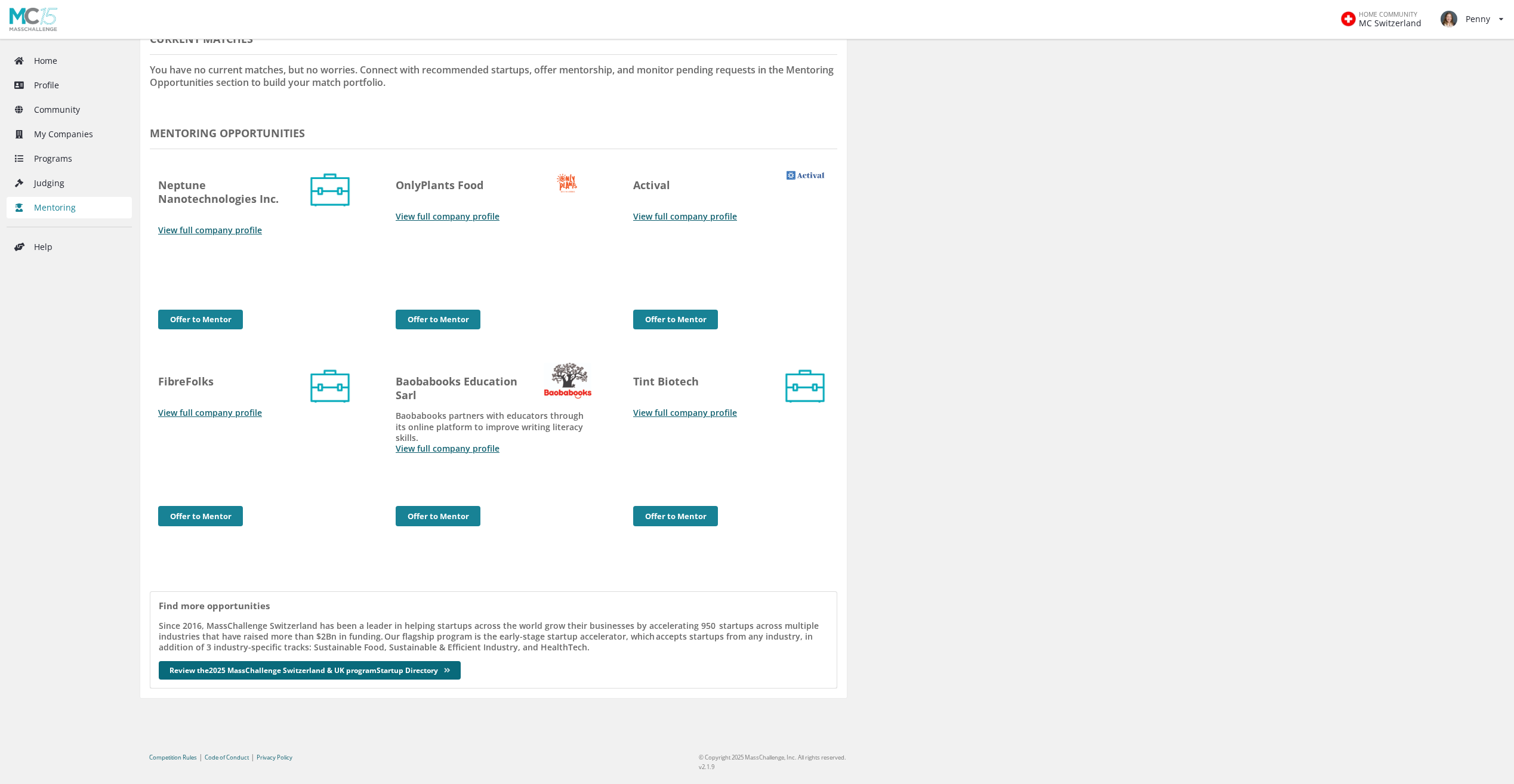 click at bounding box center (447, 671) 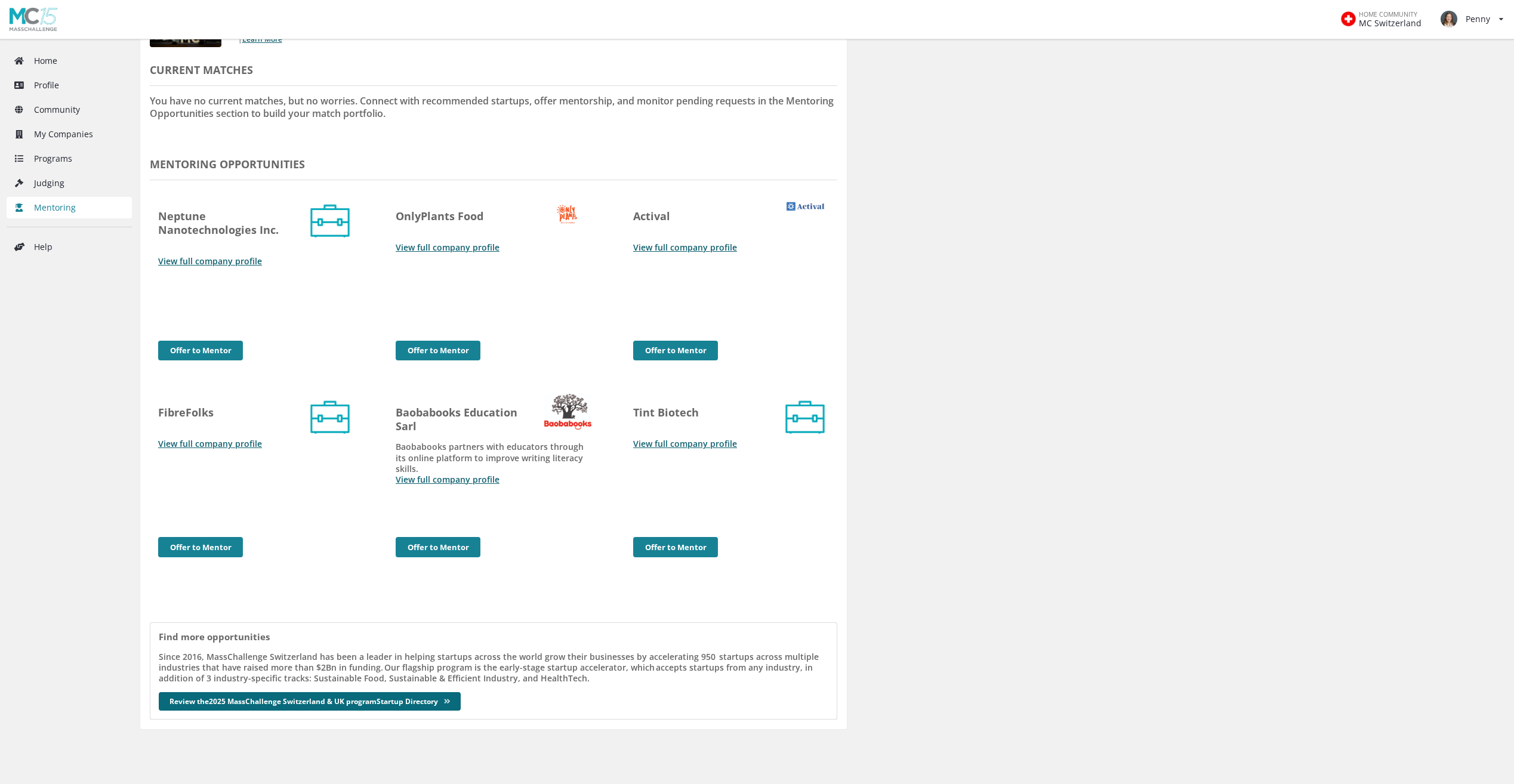 scroll, scrollTop: 175, scrollLeft: 0, axis: vertical 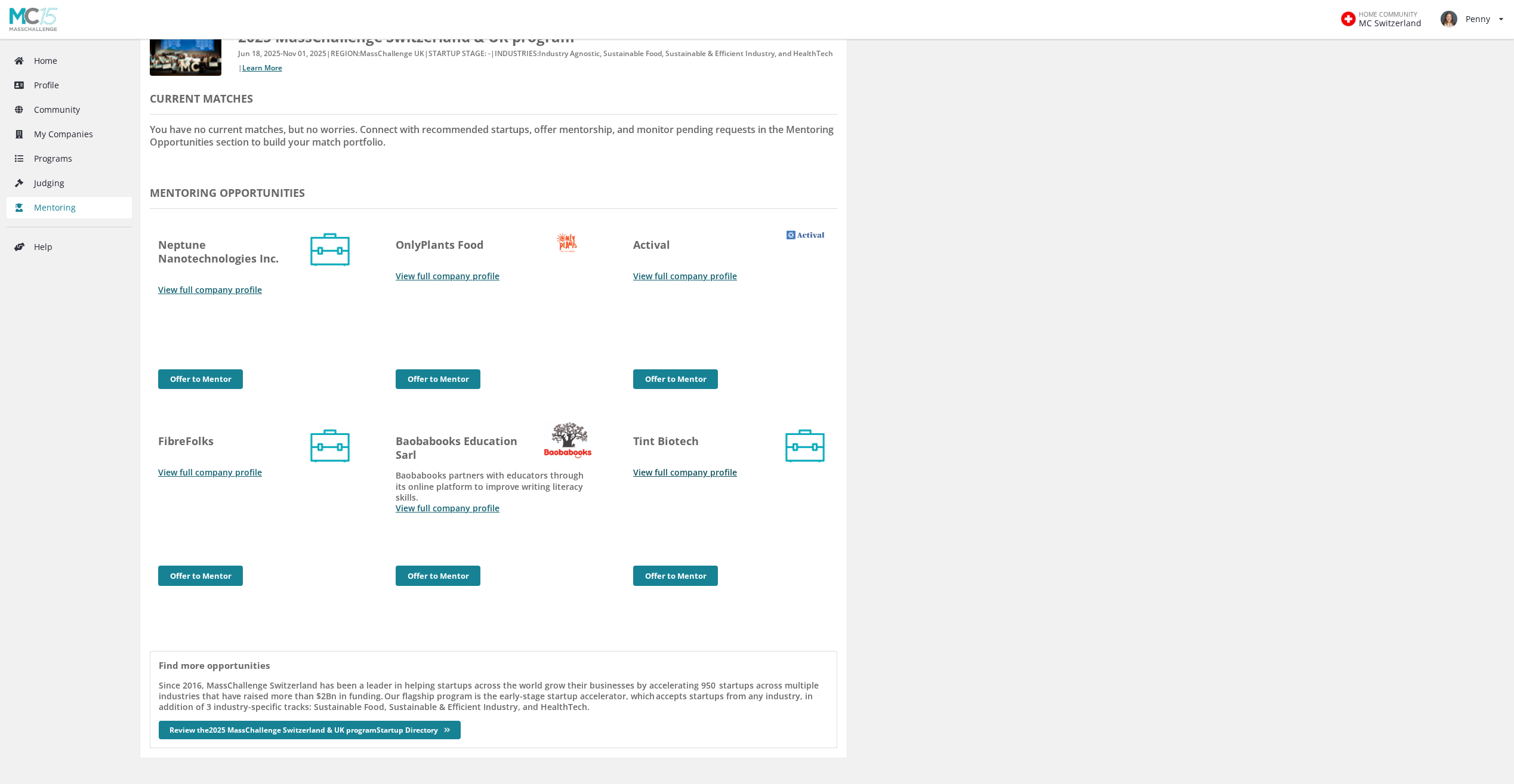 click on "View full company profile" at bounding box center (685, 472) 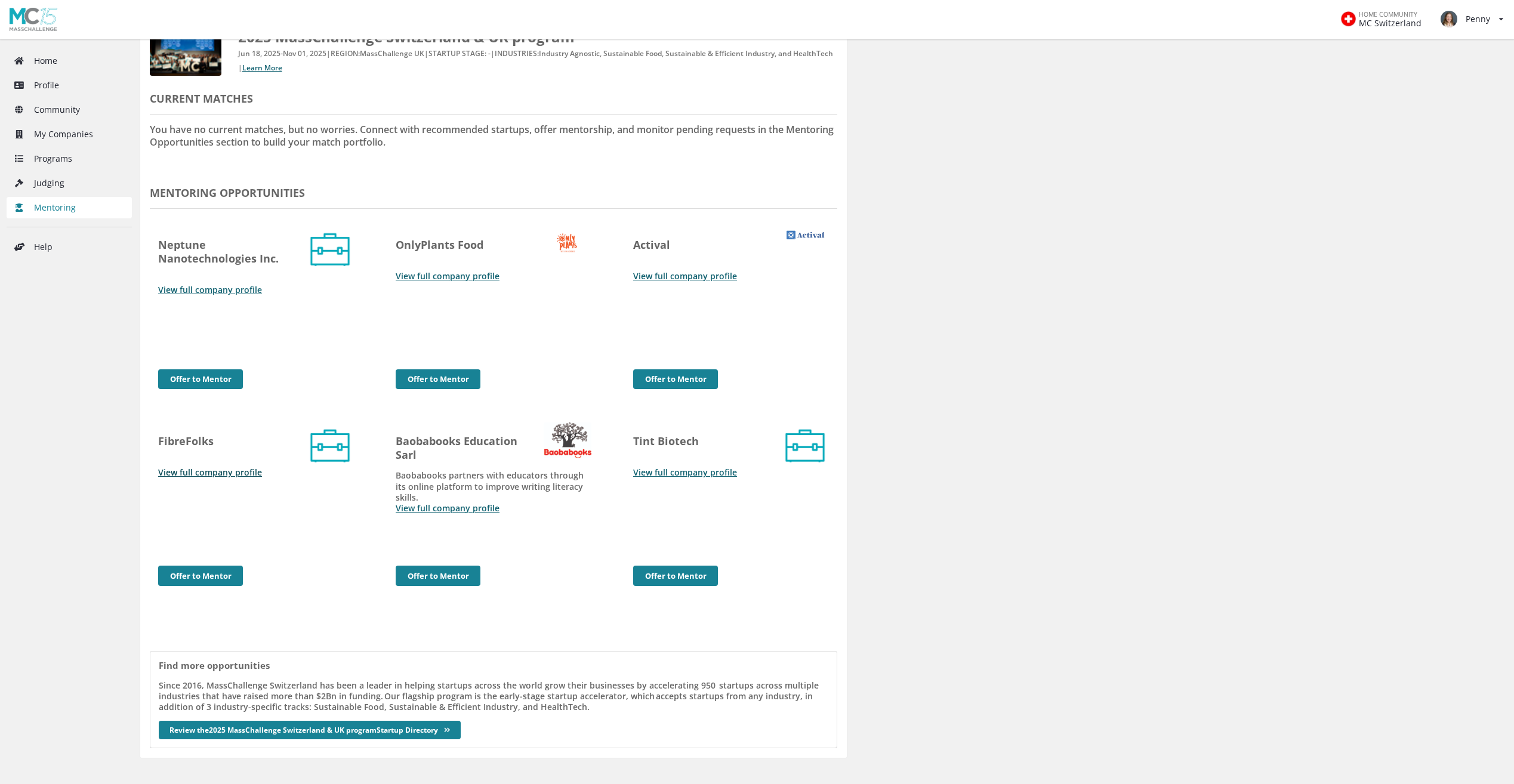 click on "View full company profile" at bounding box center [210, 472] 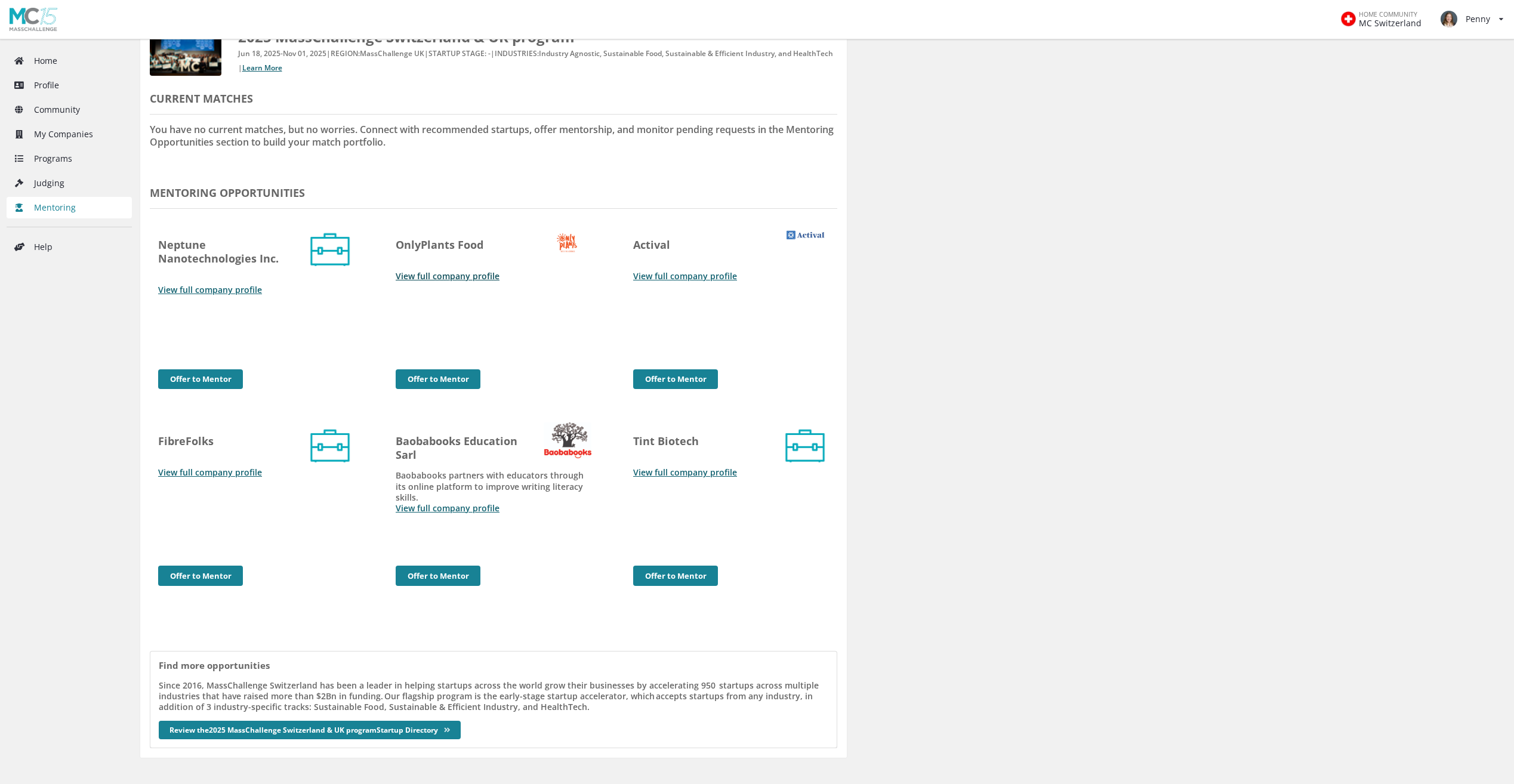 click on "View full company profile" at bounding box center [448, 276] 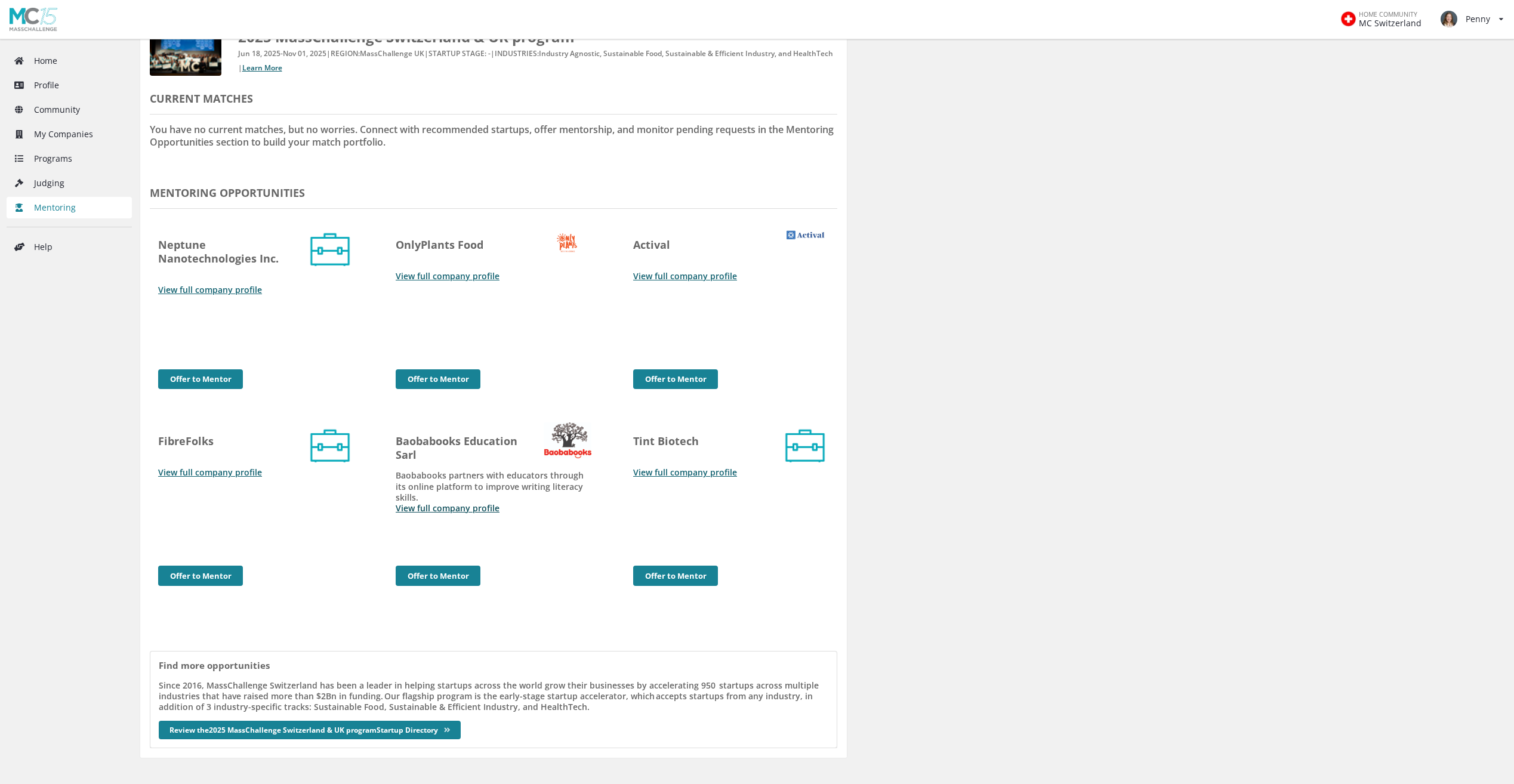 click on "View full company profile" at bounding box center [448, 508] 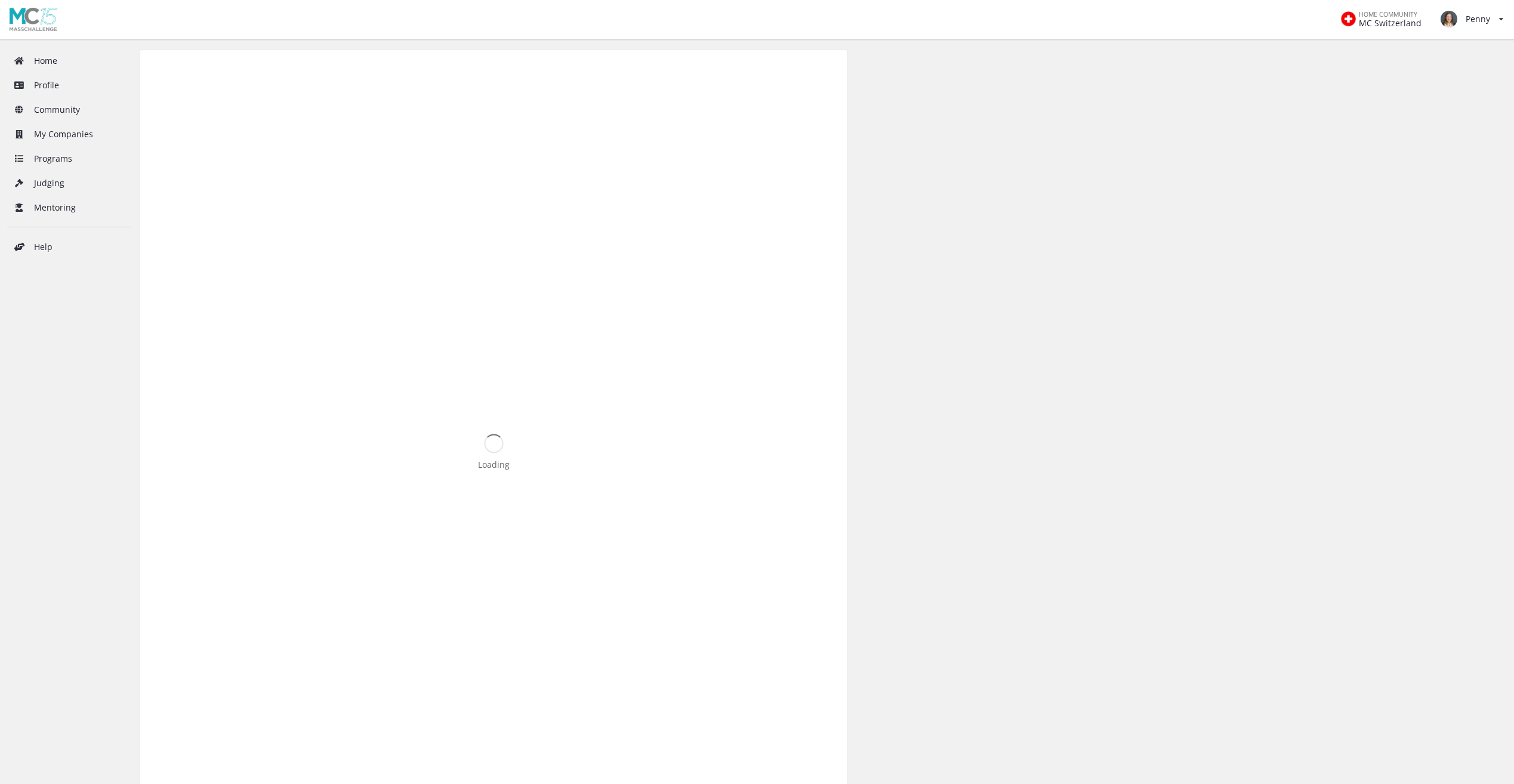scroll, scrollTop: 0, scrollLeft: 0, axis: both 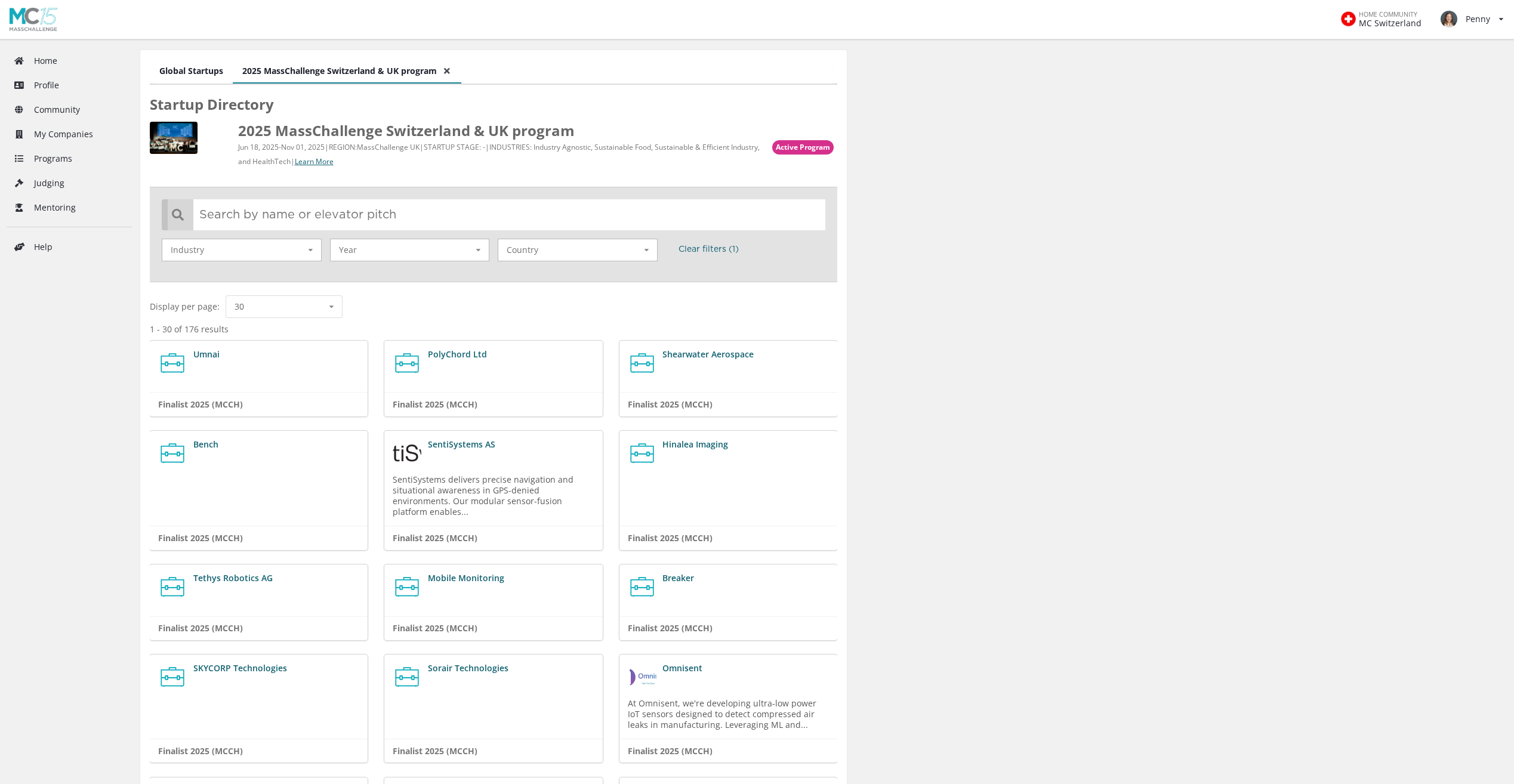 click at bounding box center (497, 214) 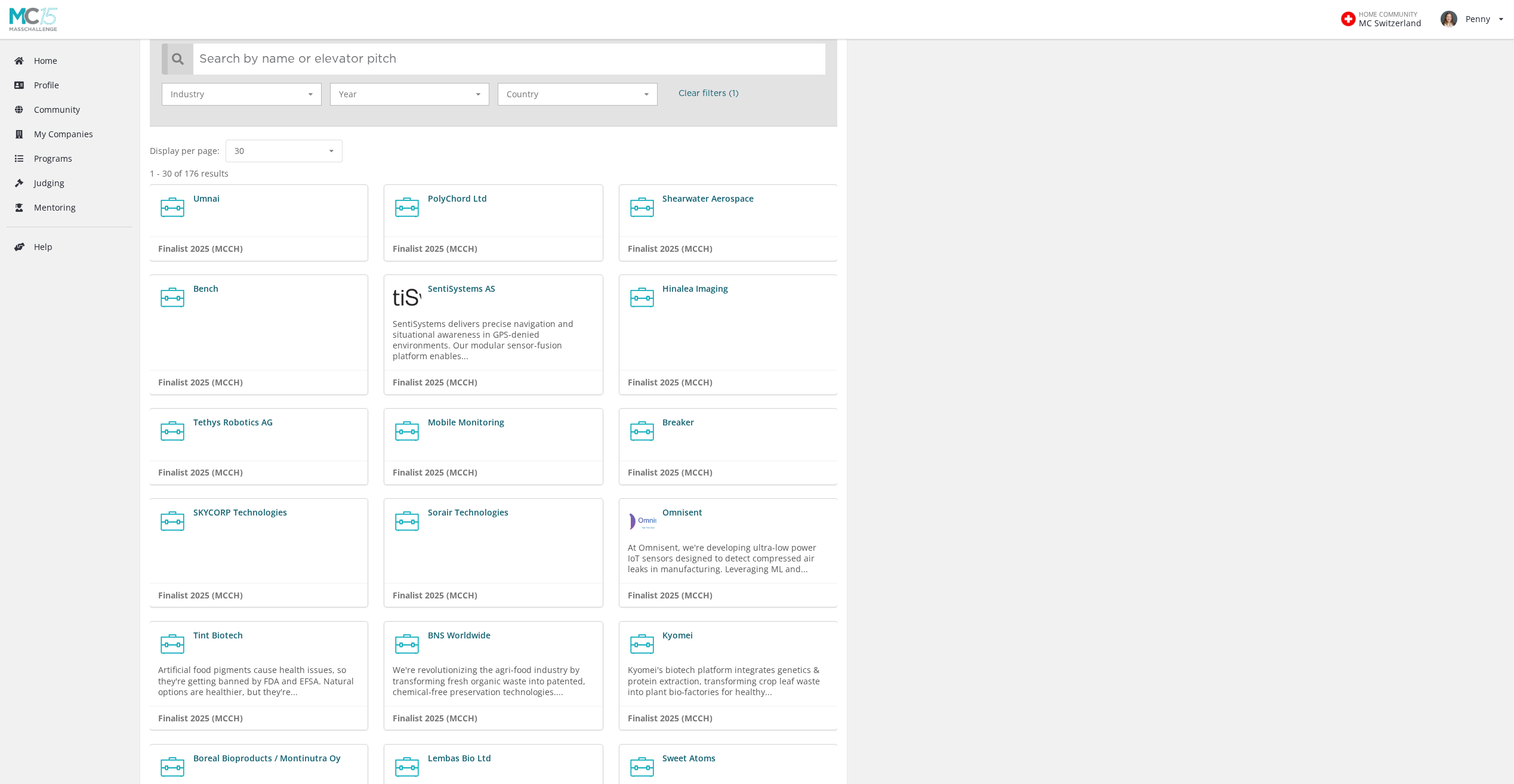scroll, scrollTop: 0, scrollLeft: 0, axis: both 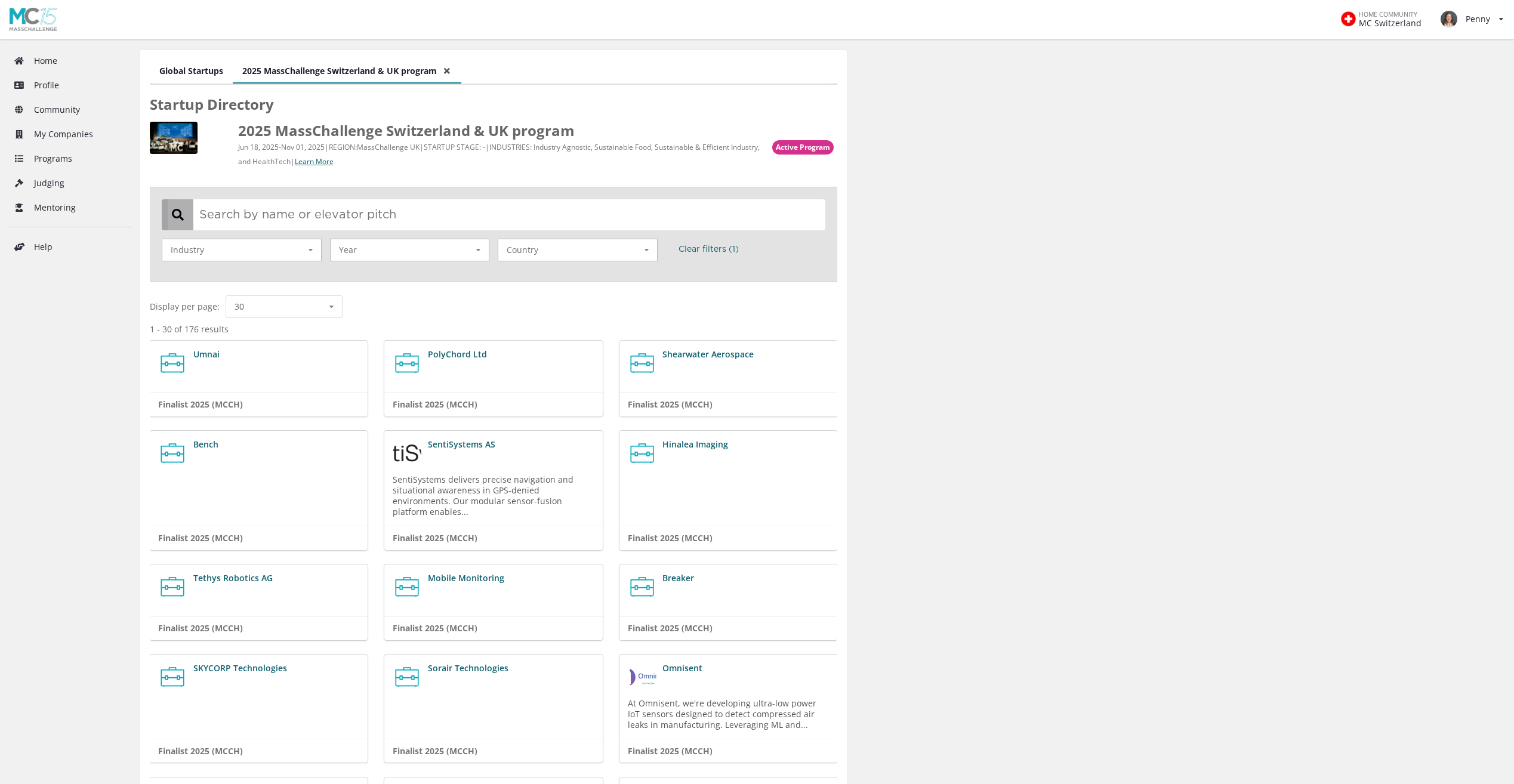 click at bounding box center [497, 214] 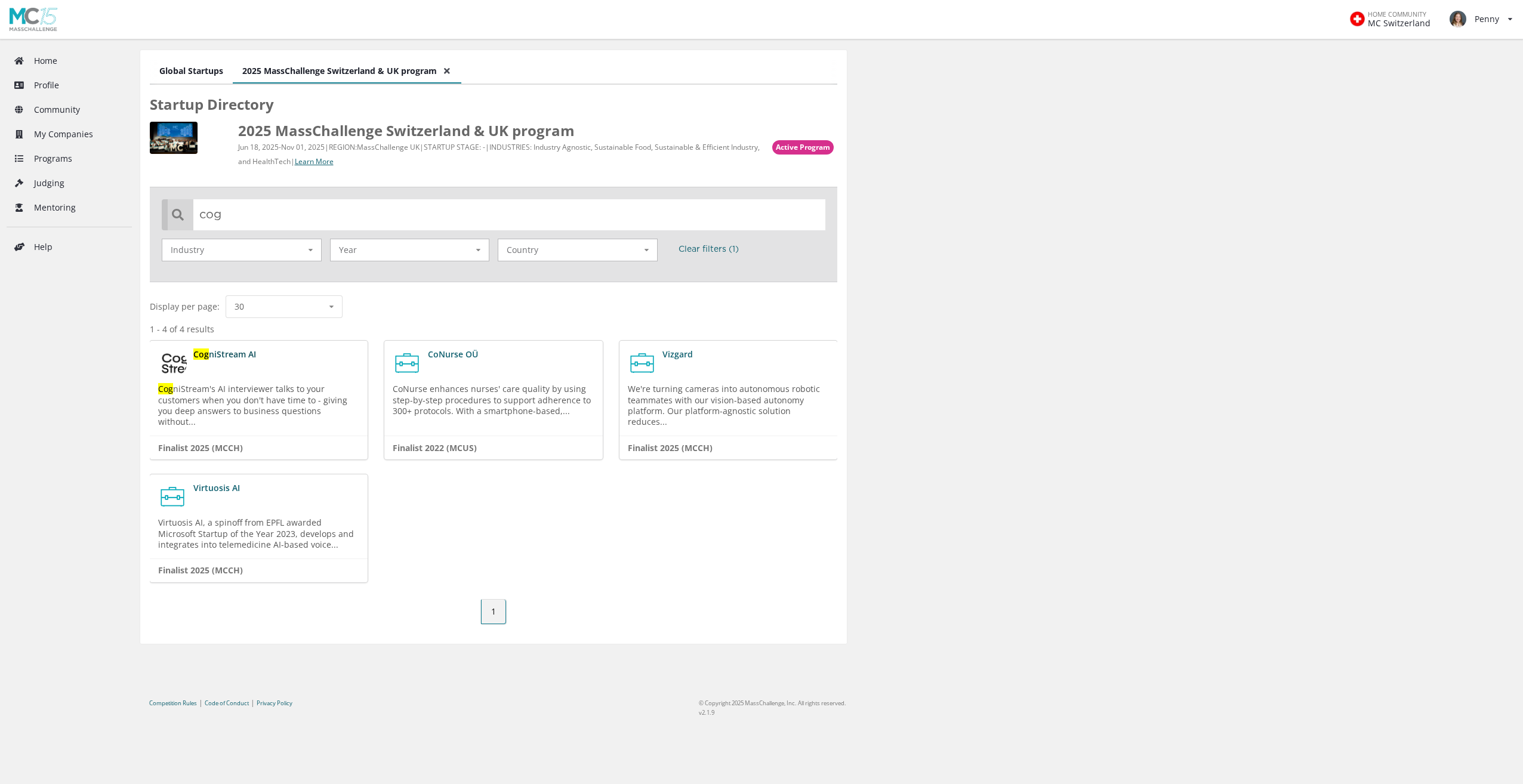 click on "niStream AI" at bounding box center [232, 354] 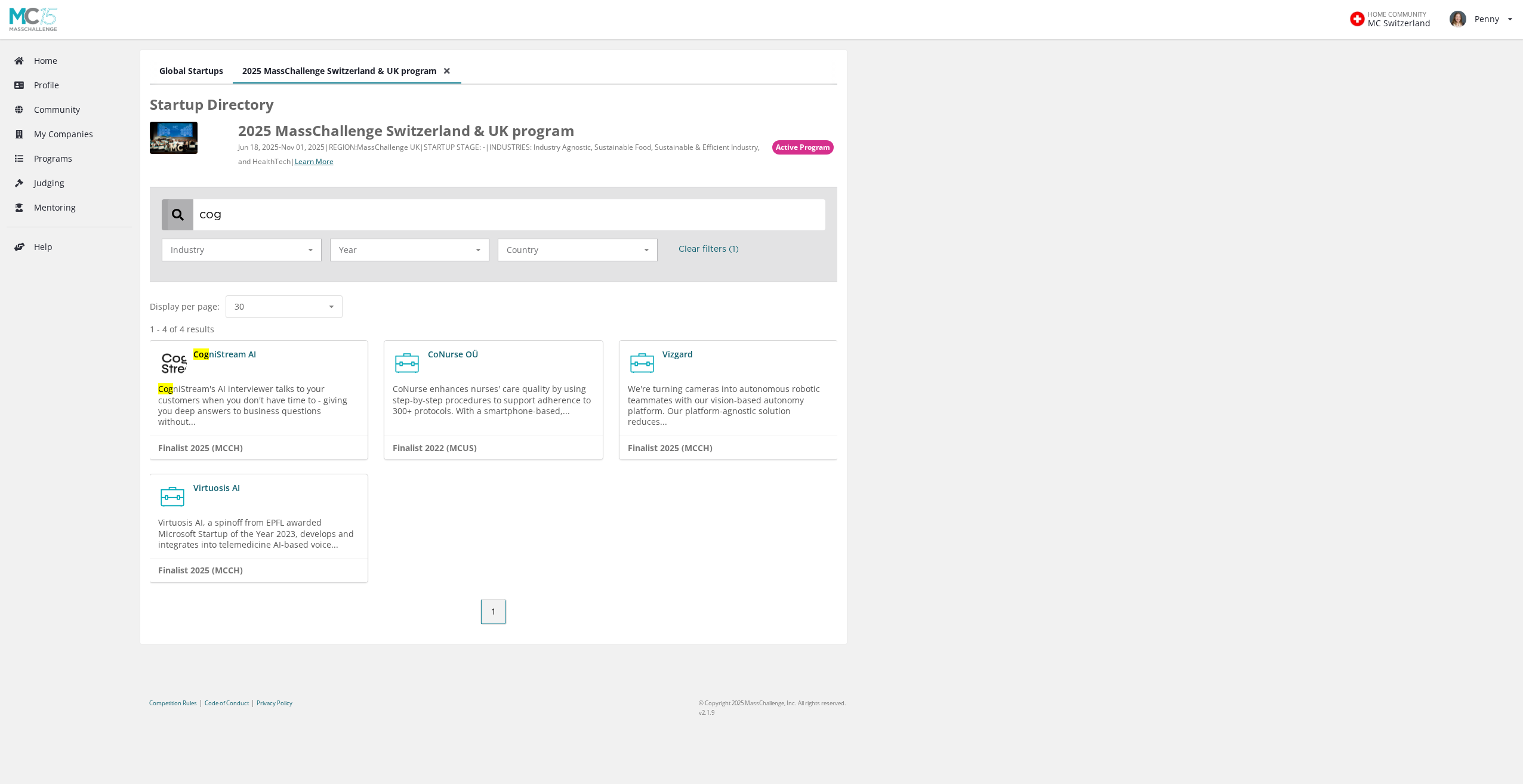 click on "cog" at bounding box center (497, 214) 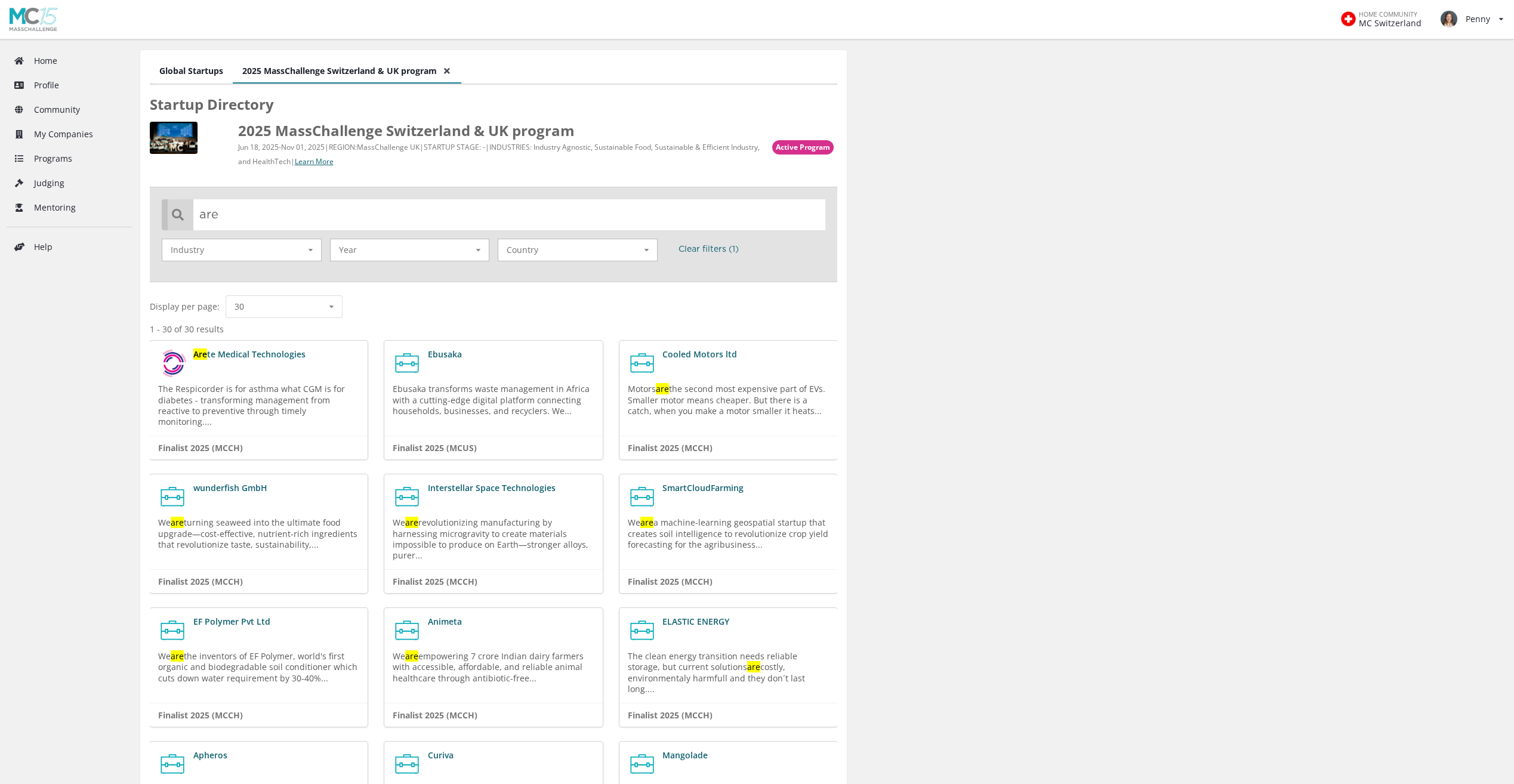 click on "Are te Medical Technologies" at bounding box center [276, 363] 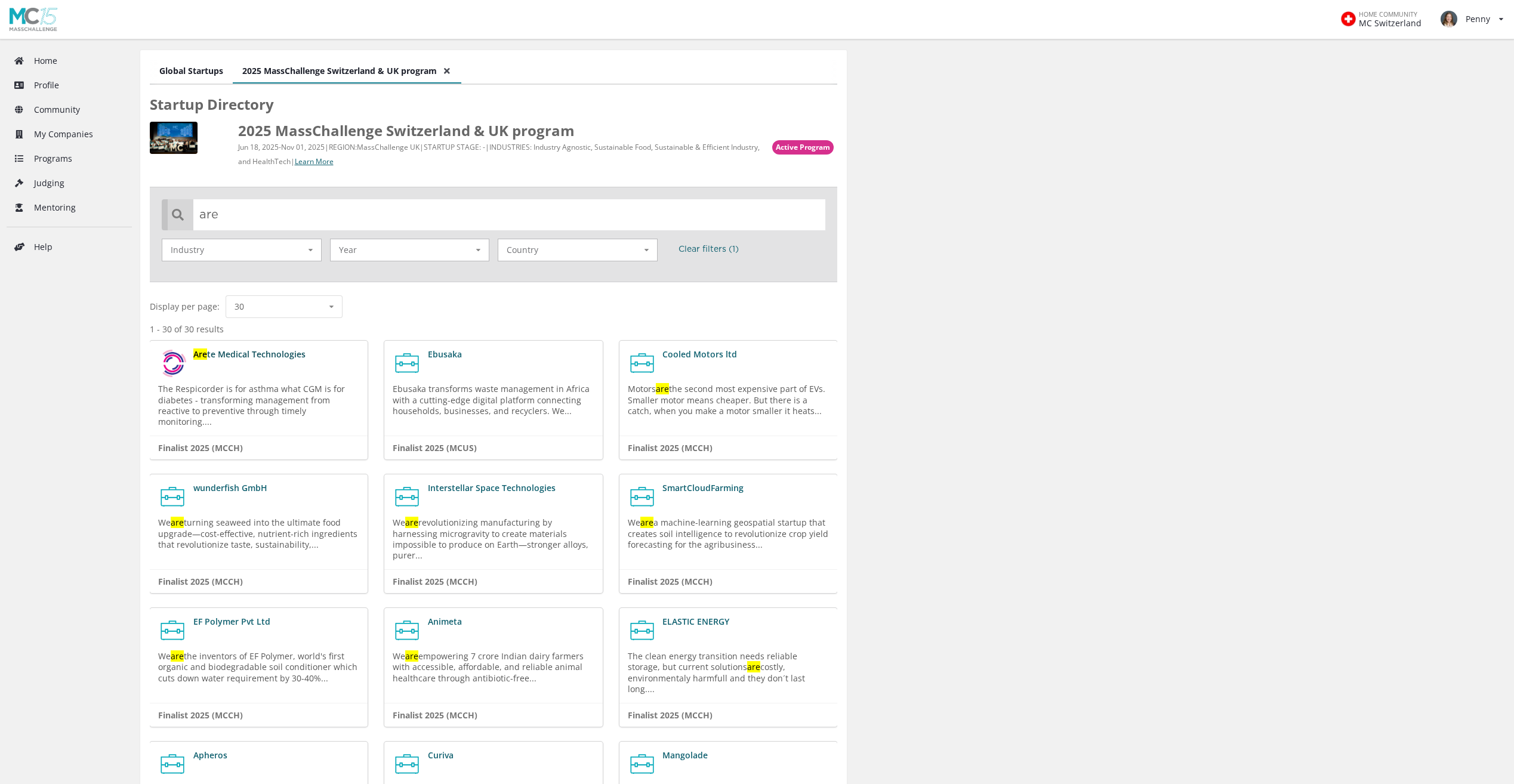 click on "te Medical Technologies" at bounding box center (256, 354) 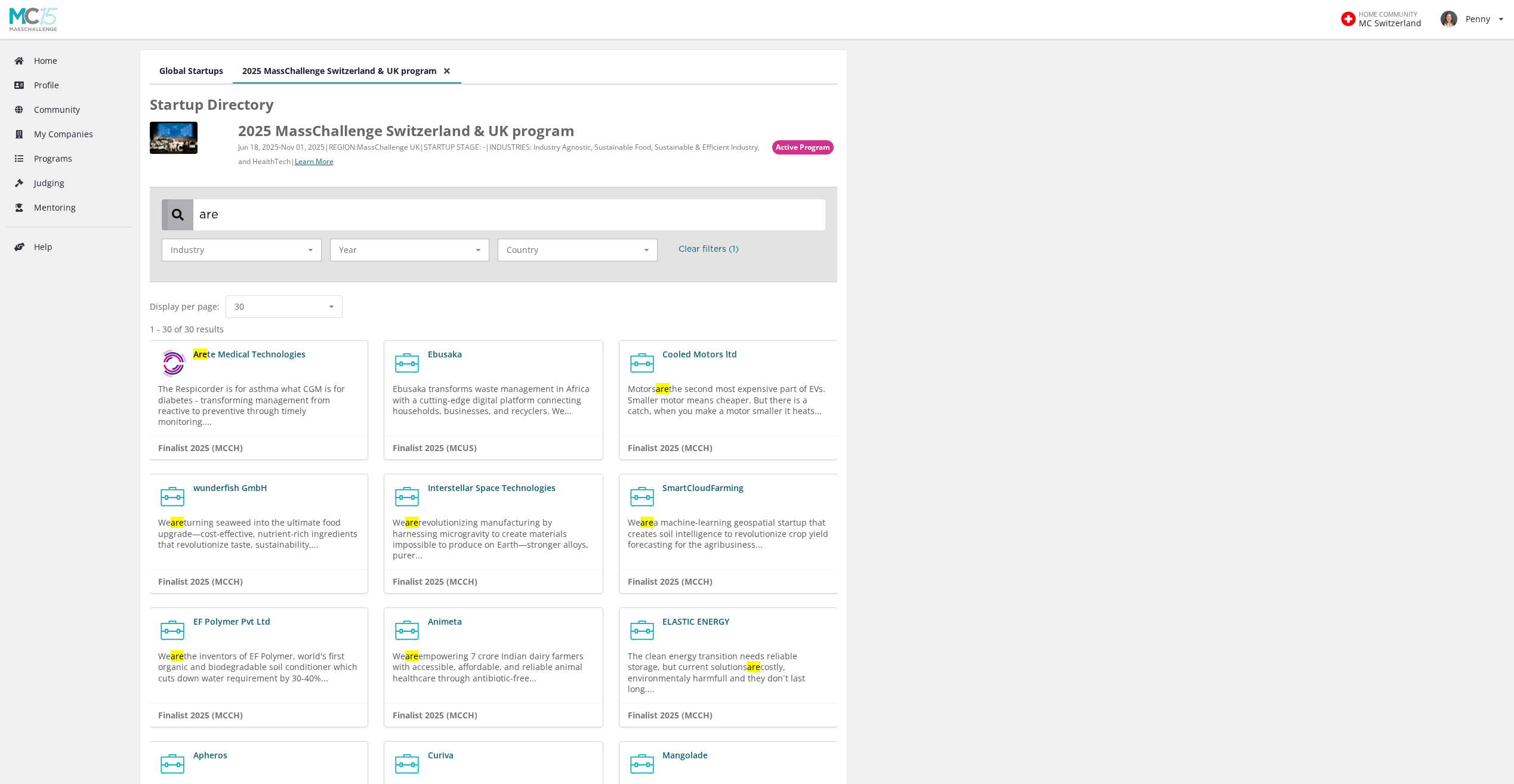 click on "are" at bounding box center [497, 214] 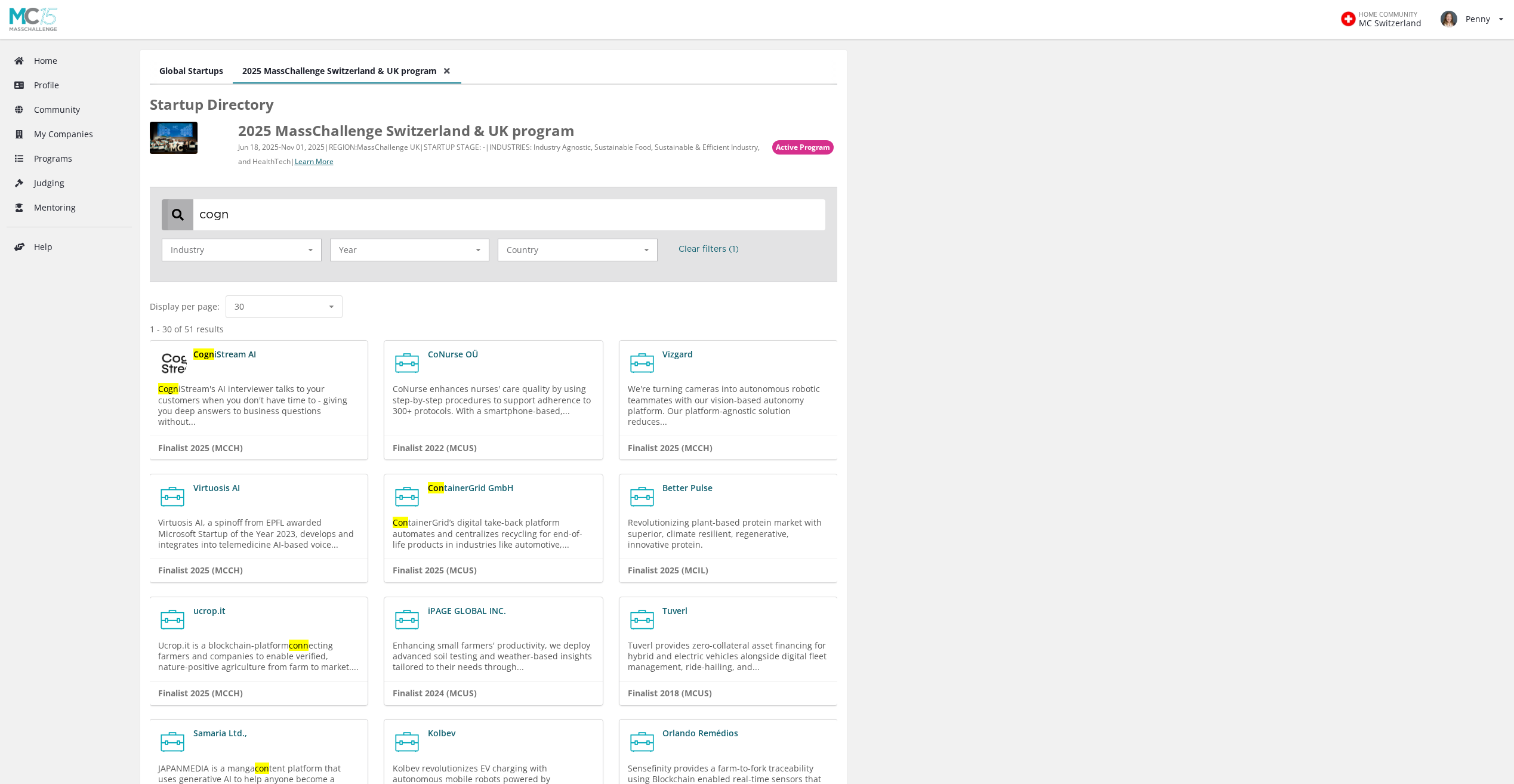 type on "cogn" 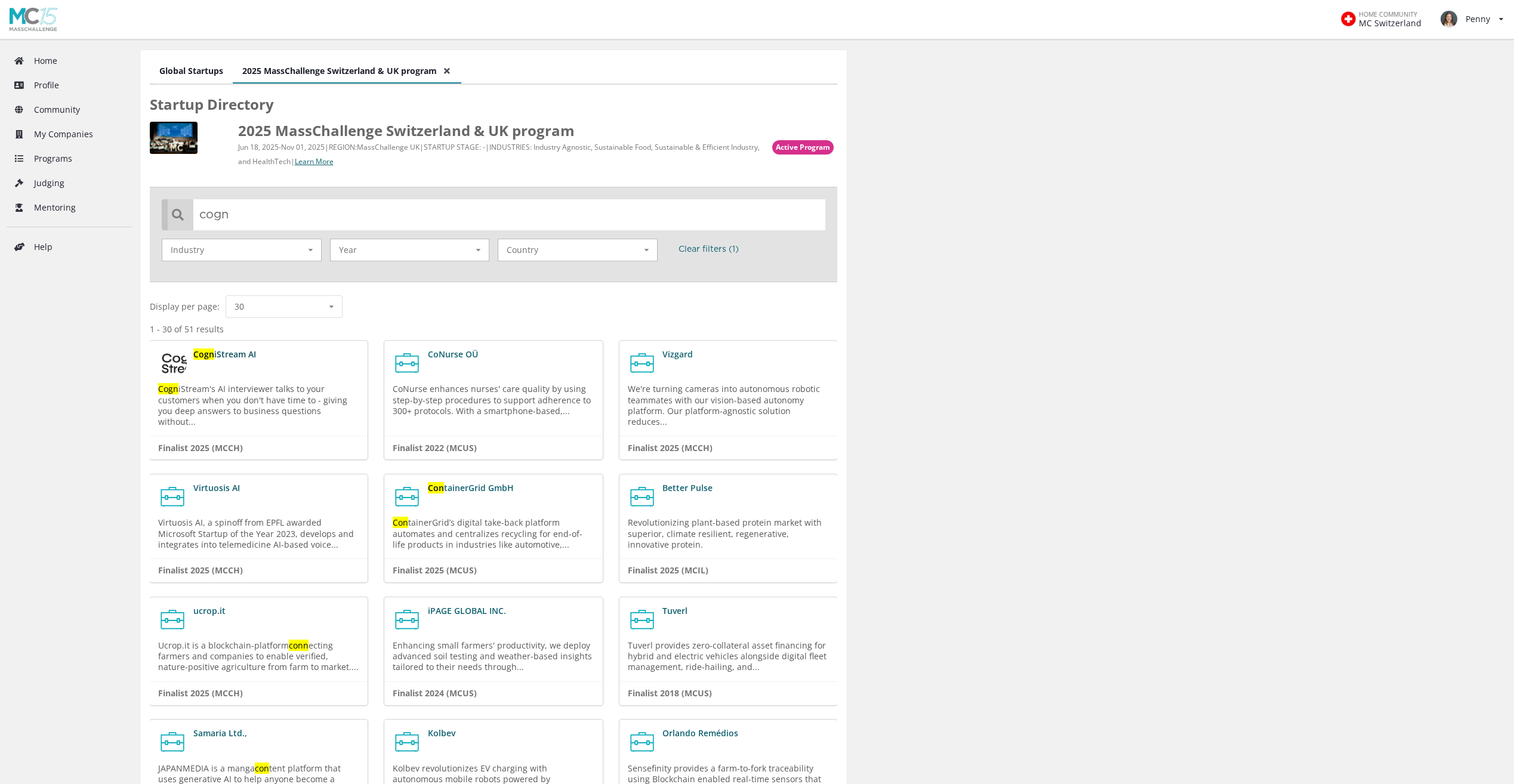 click on "iStream AI" at bounding box center [235, 354] 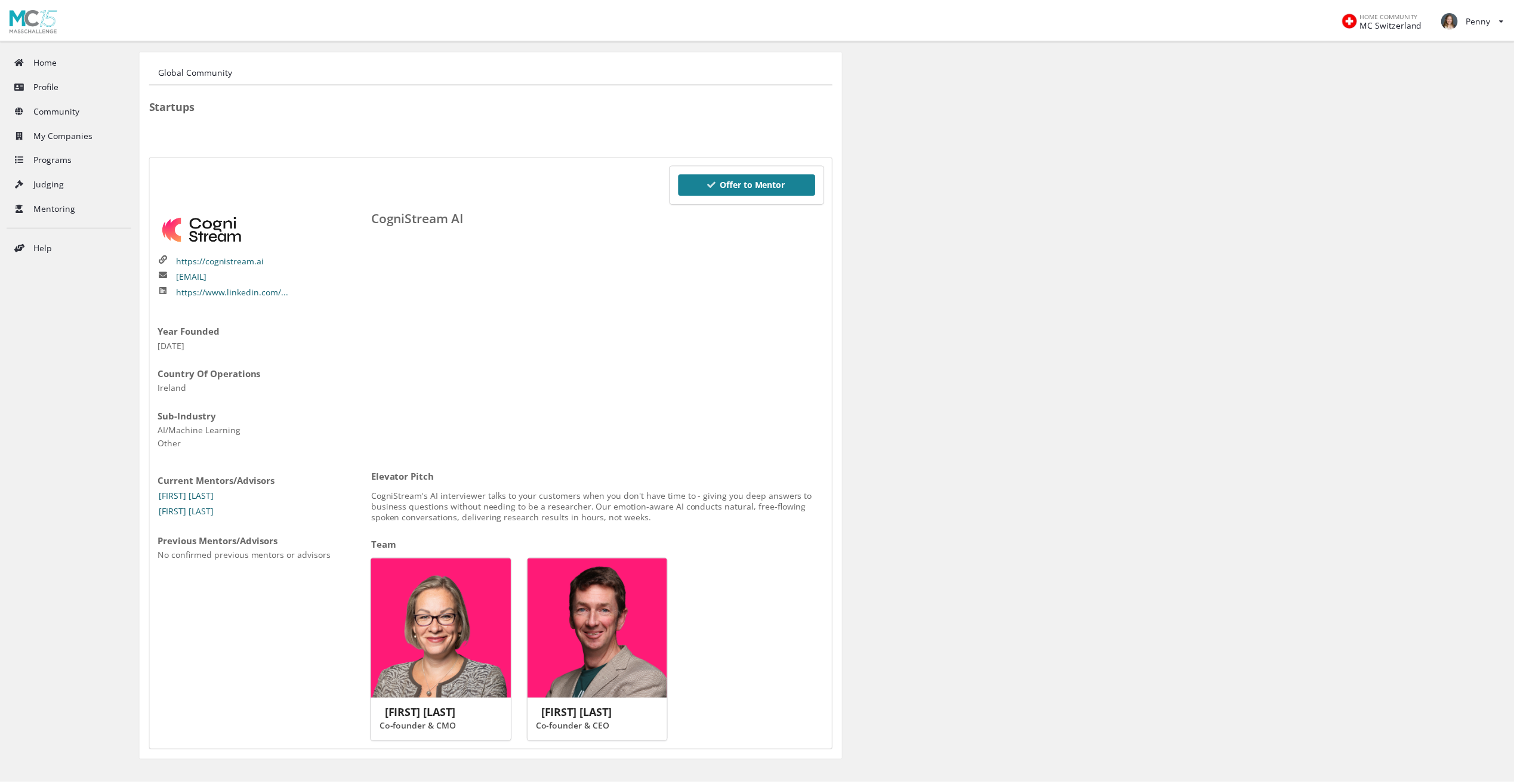 scroll, scrollTop: 0, scrollLeft: 0, axis: both 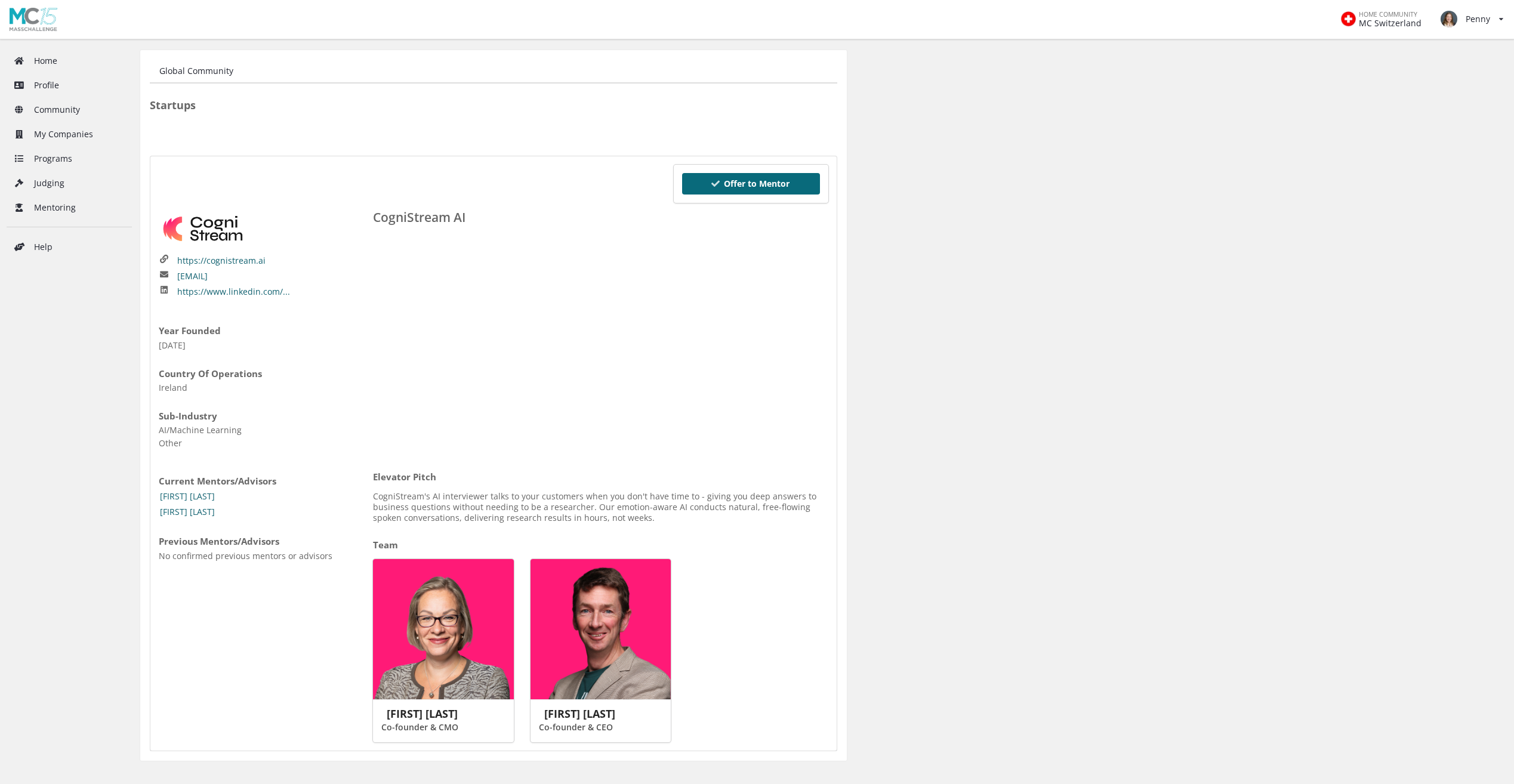 click on "Offer to Mentor" at bounding box center [751, 184] 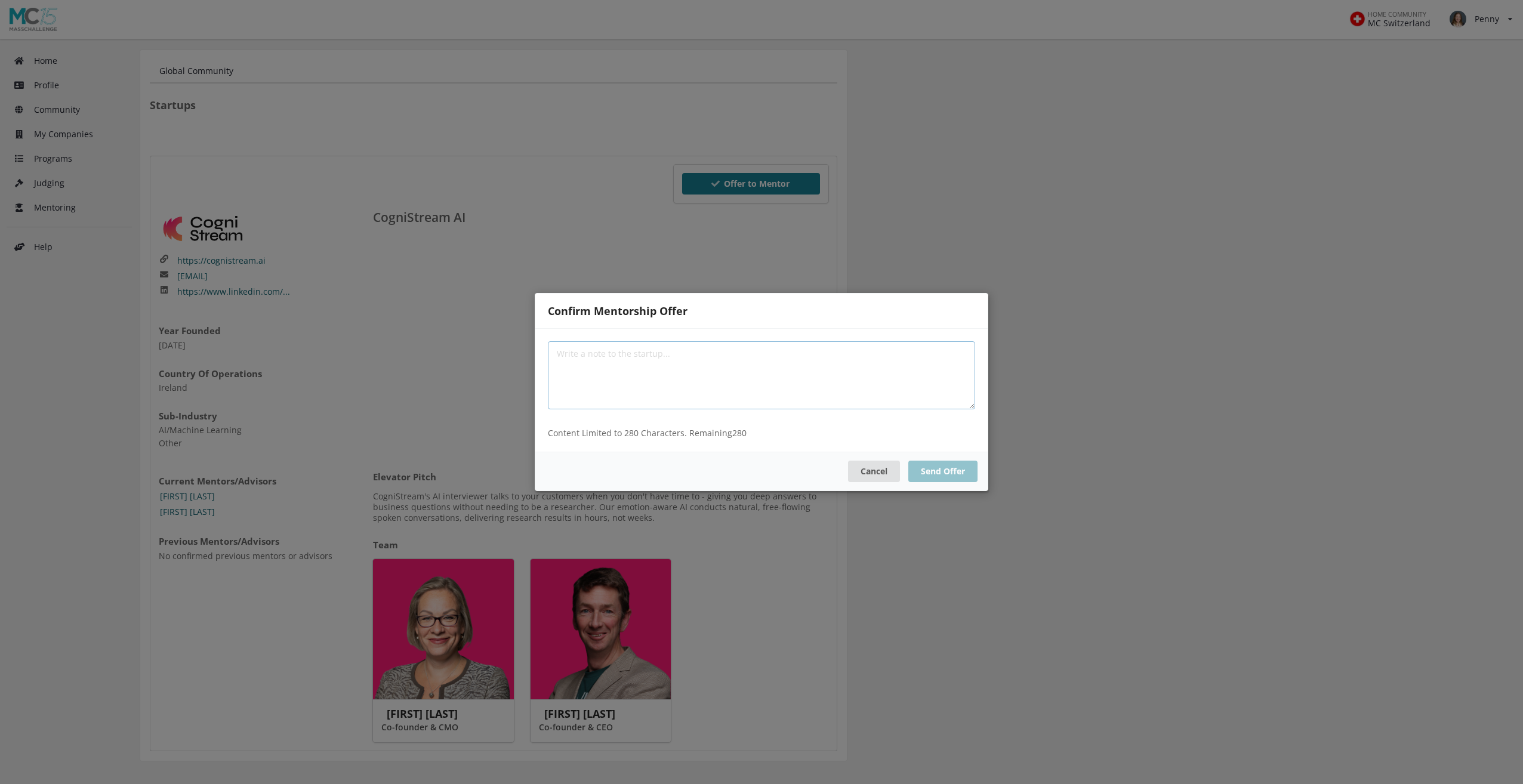 click at bounding box center (762, 375) 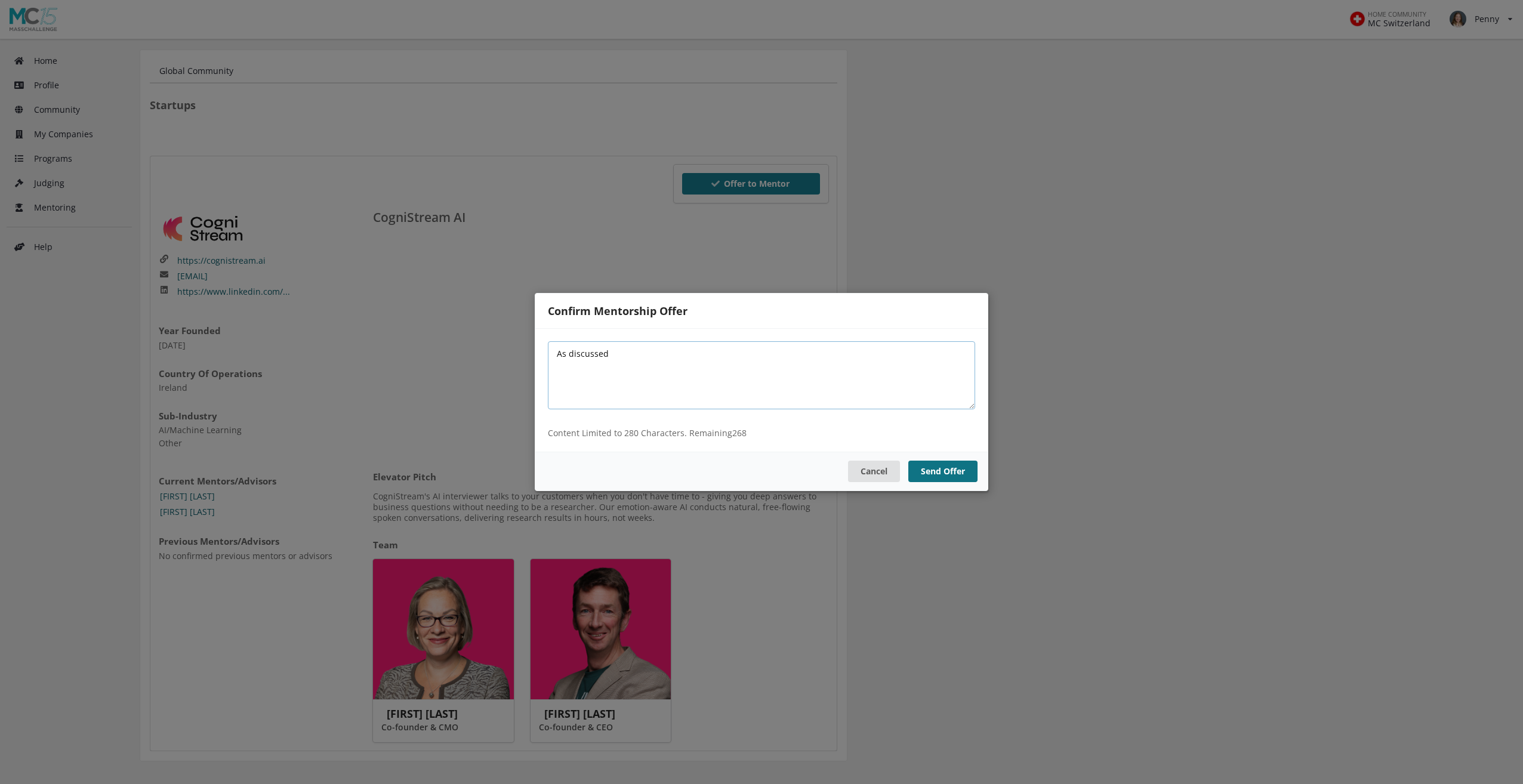 type on "As discussed" 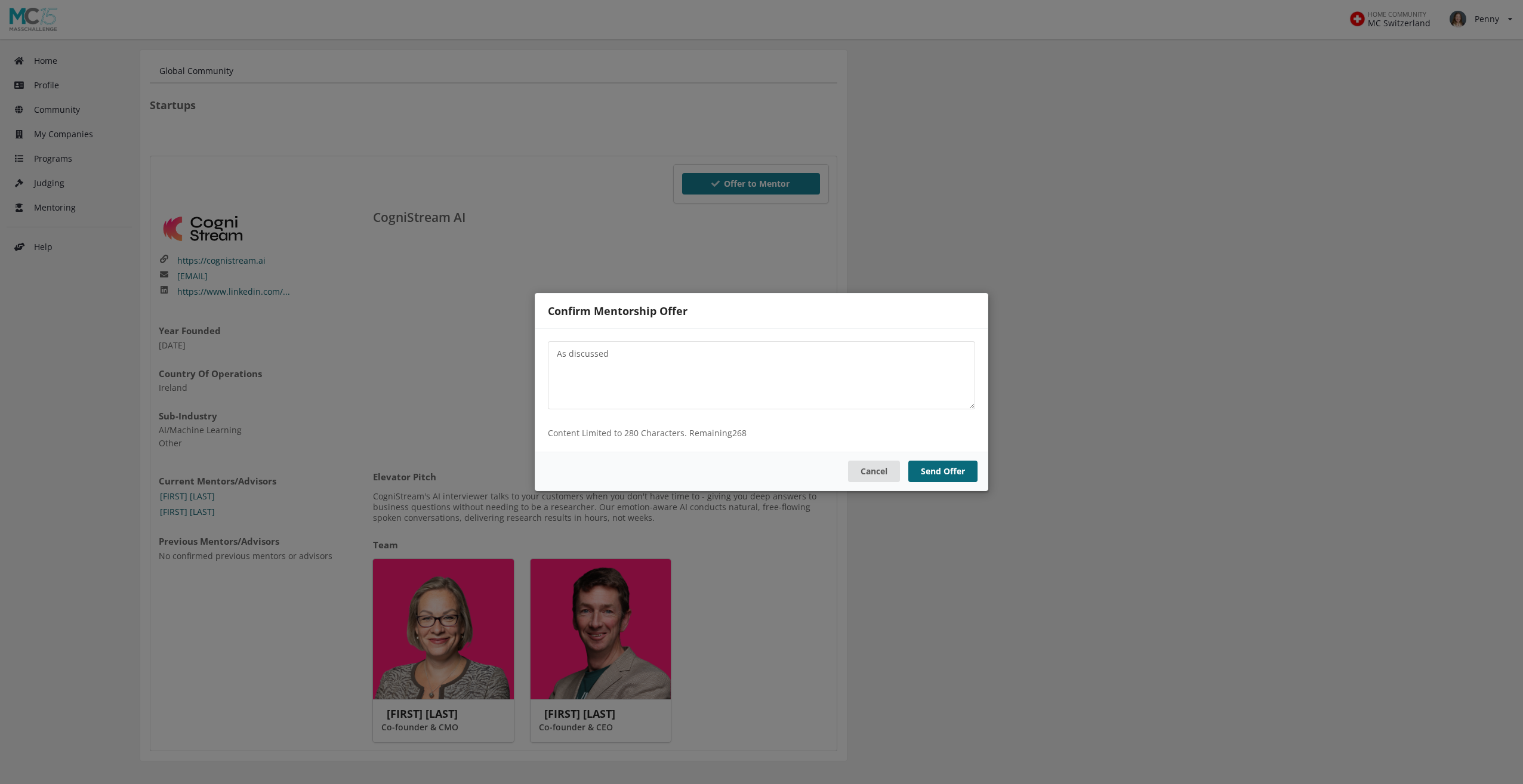 click on "Send Offer" at bounding box center [943, 471] 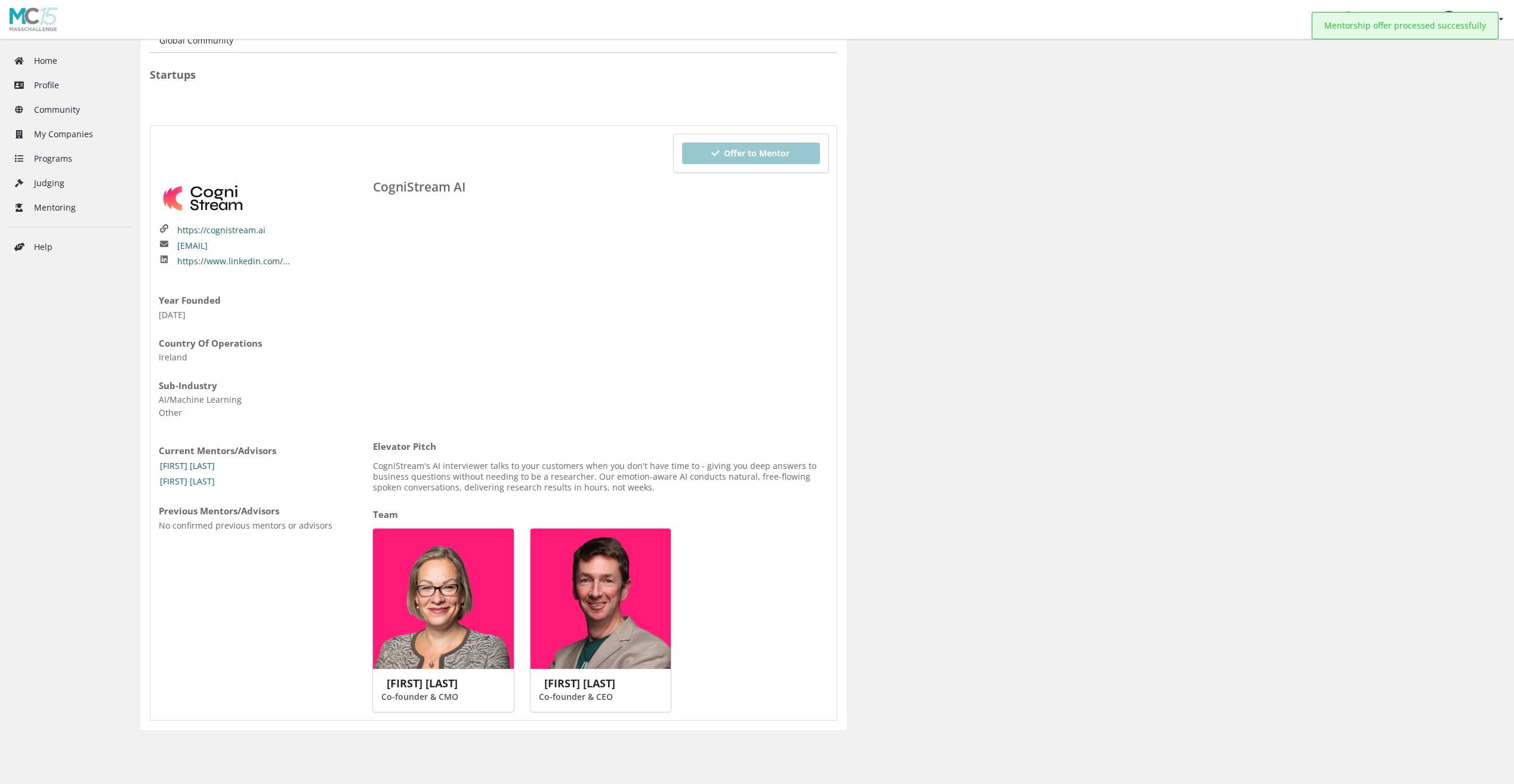 scroll, scrollTop: 0, scrollLeft: 0, axis: both 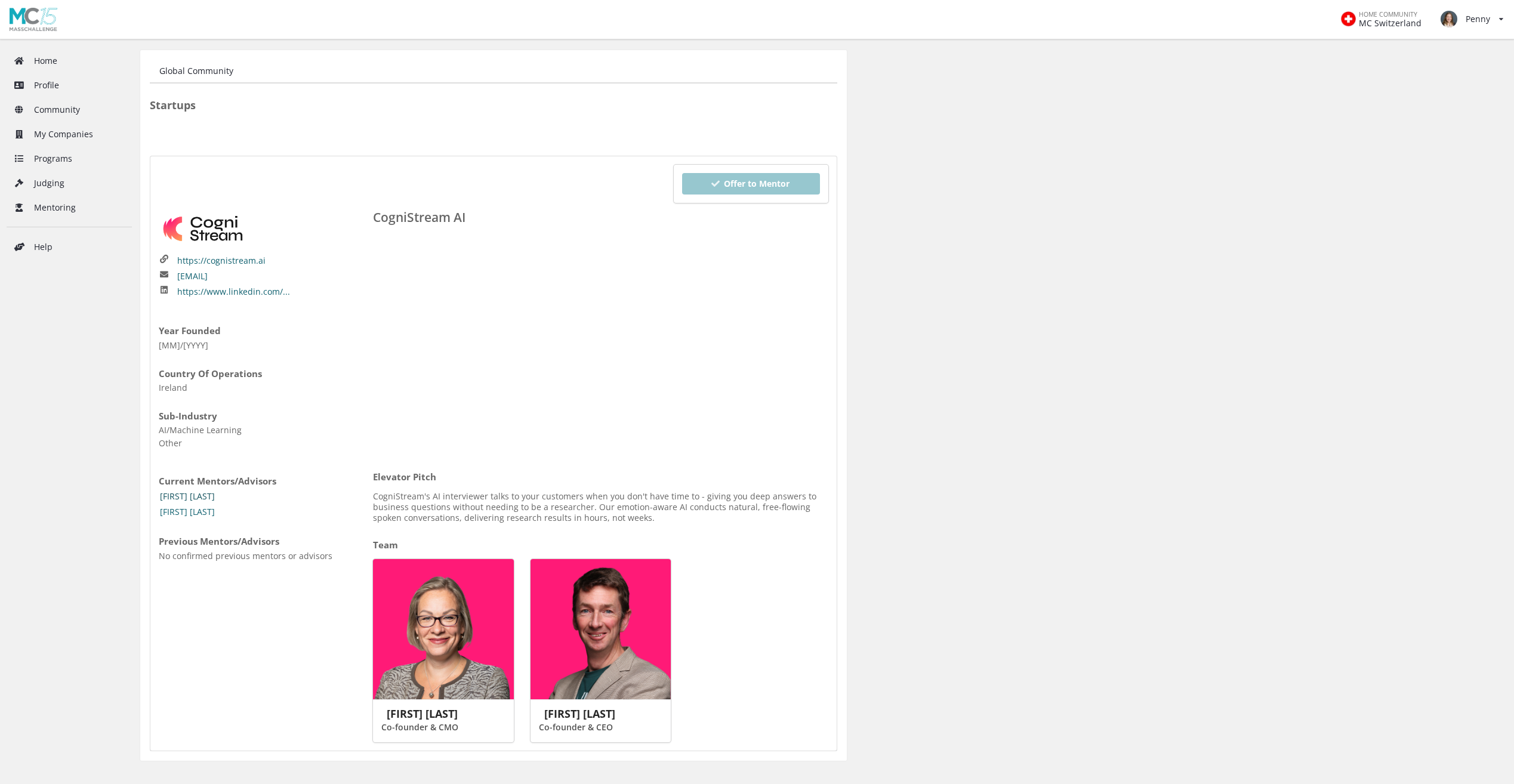 click on "[FIRST] [LAST]" at bounding box center [187, 496] 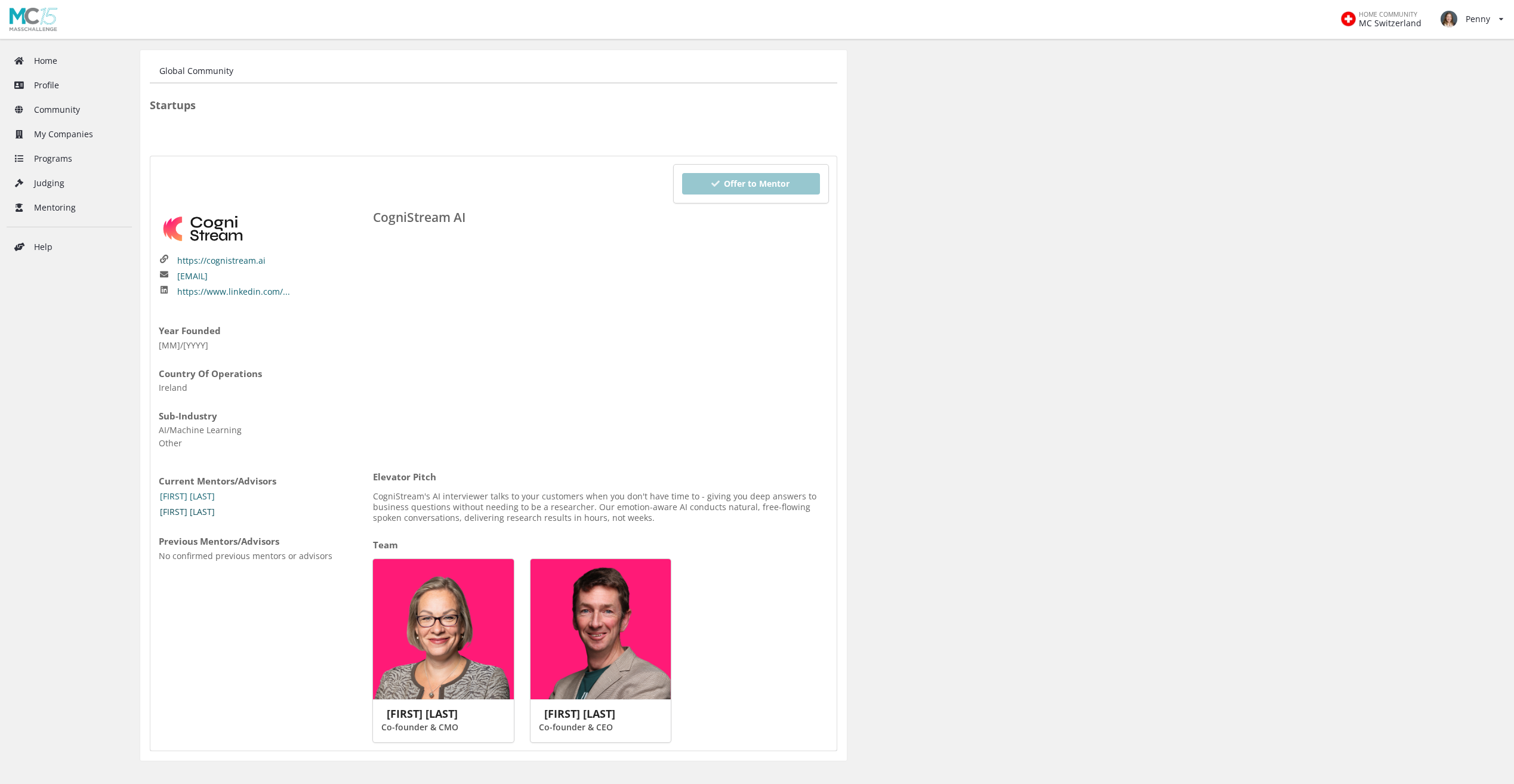 click on "Brian Kling" at bounding box center (187, 512) 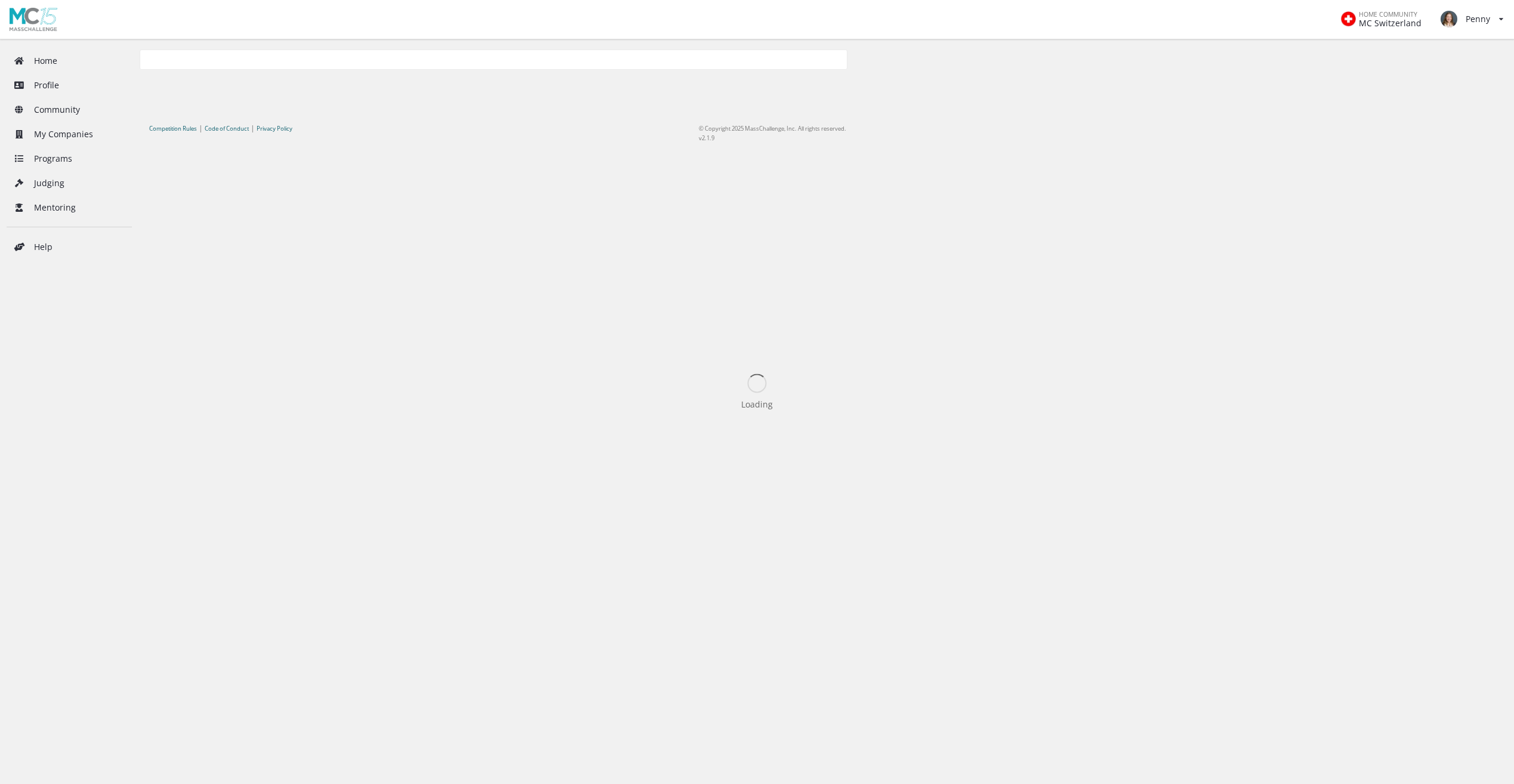 scroll, scrollTop: 0, scrollLeft: 0, axis: both 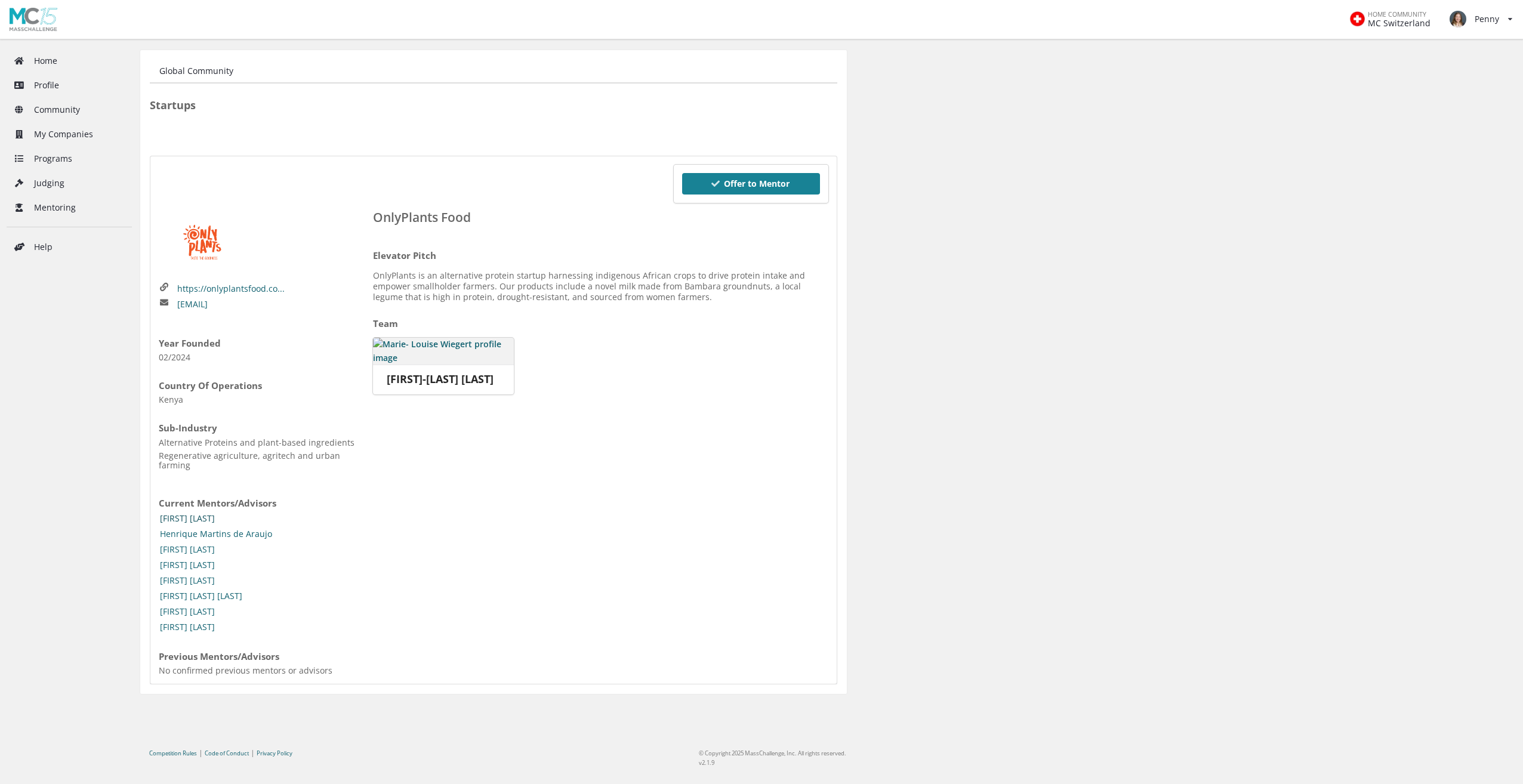 click on "[FIRST] [LAST]" at bounding box center [187, 518] 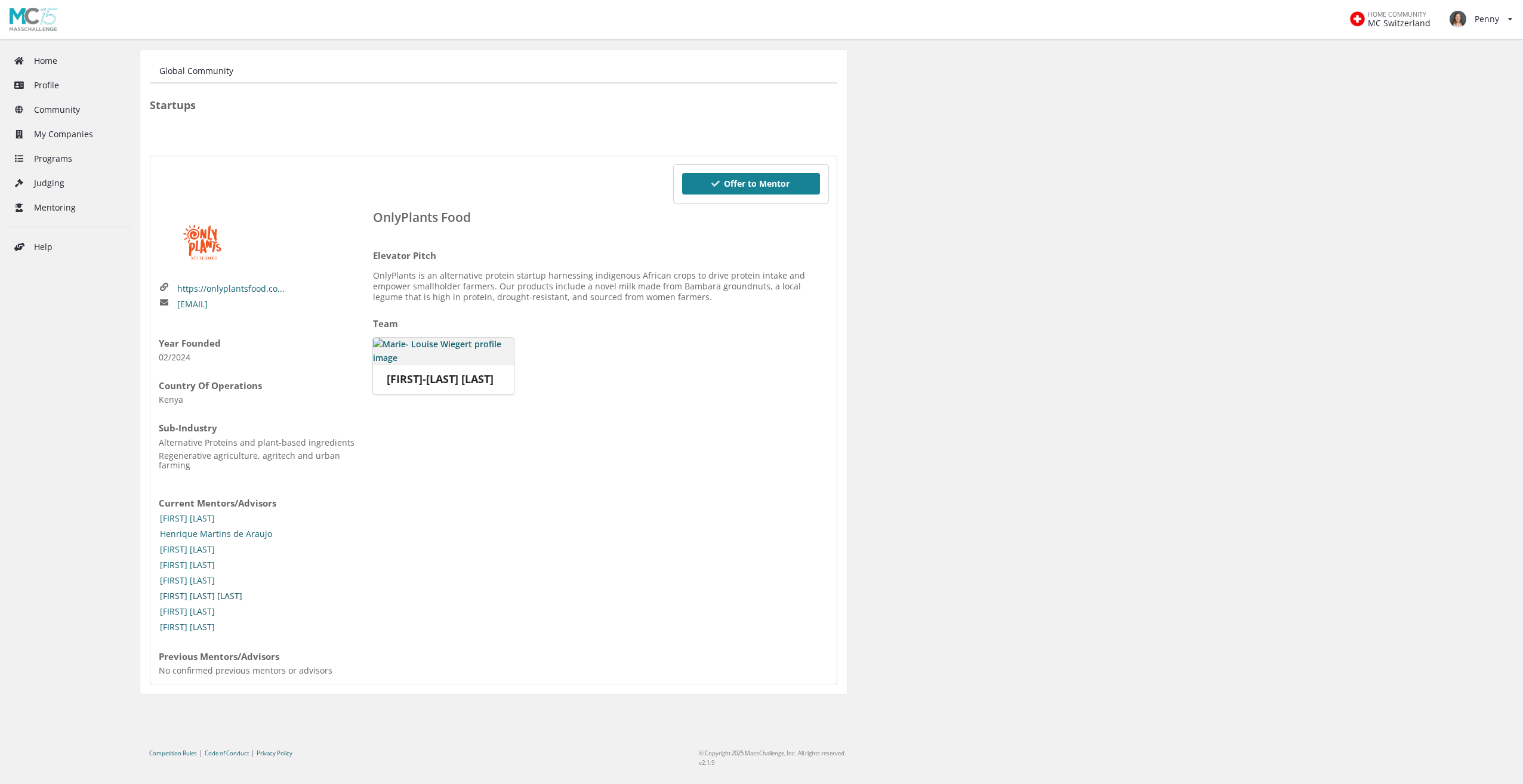 click on "[FIRST] [LAST] [LAST]" at bounding box center (201, 596) 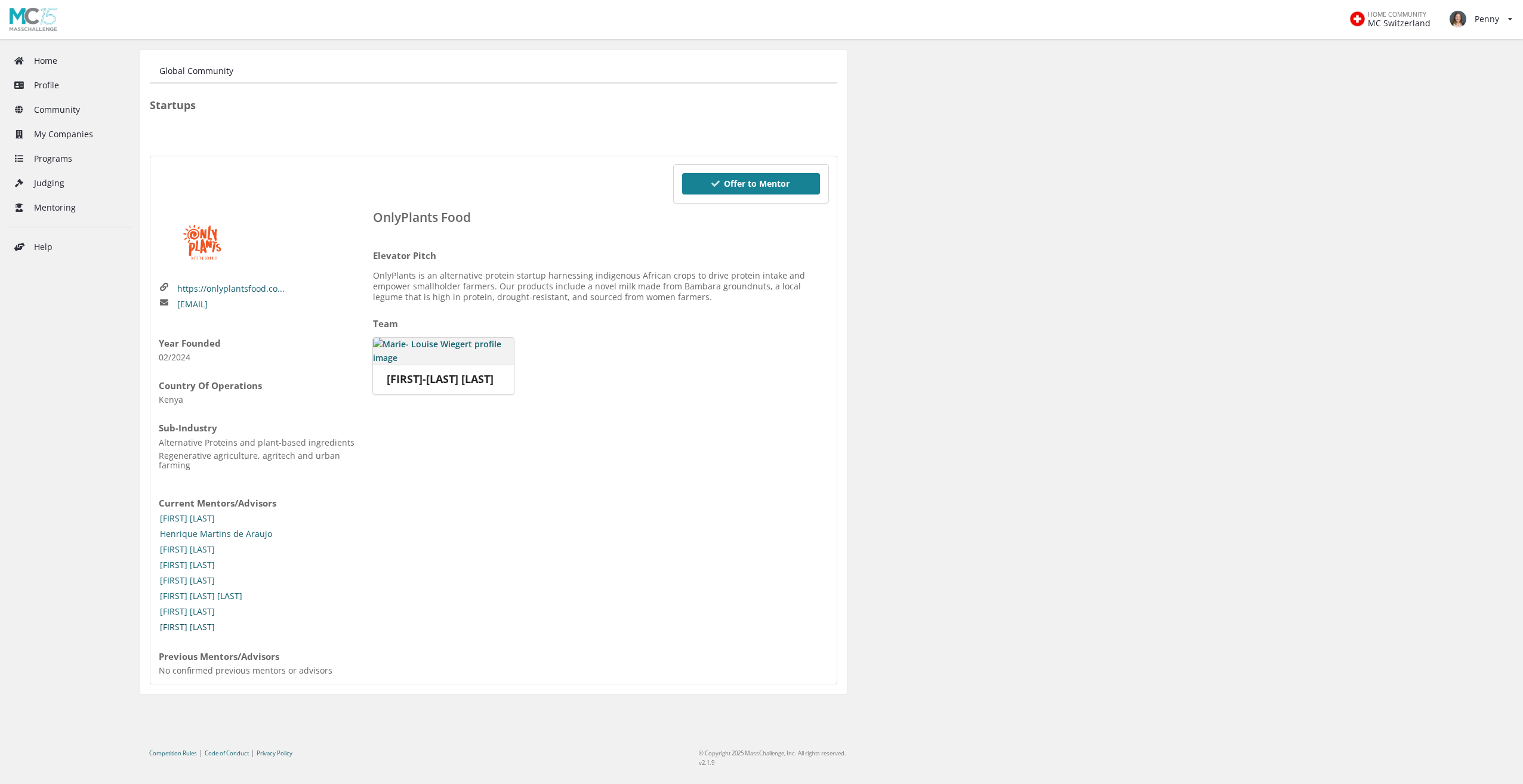 click on "[FIRST] [LAST]" at bounding box center (187, 627) 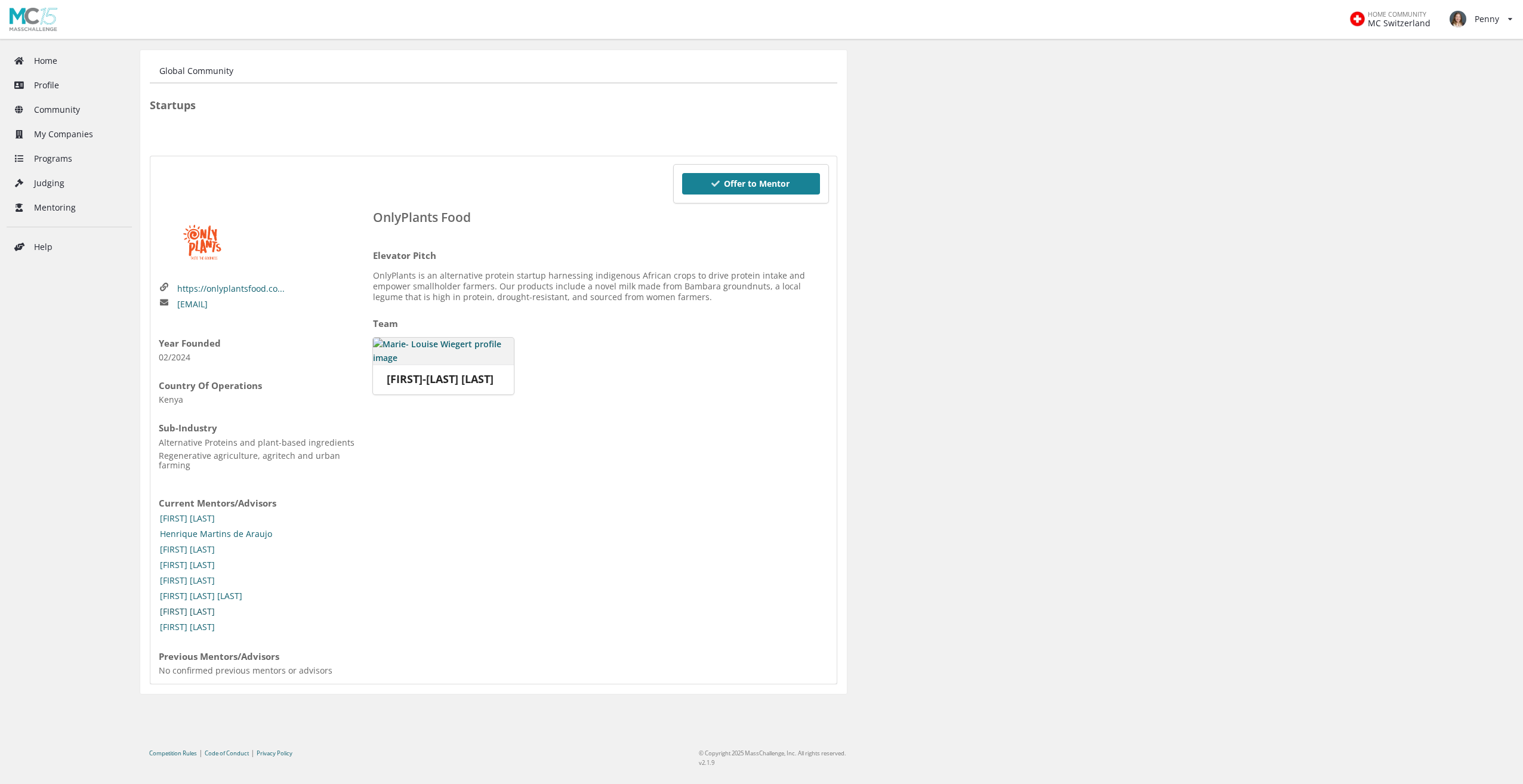 click on "[FIRST] [LAST]" at bounding box center [187, 612] 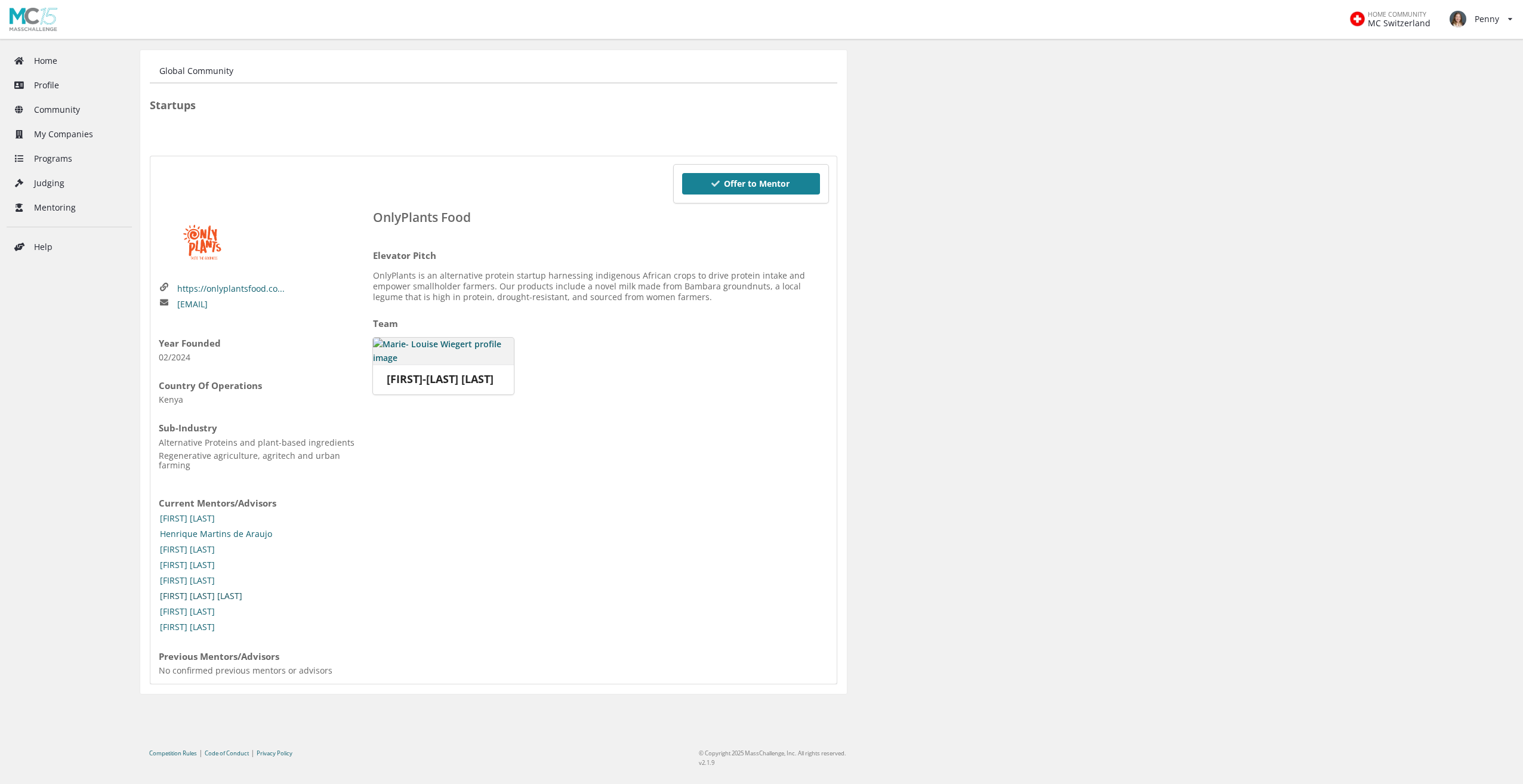 click on "Kyoko Koshibu Heinemann" at bounding box center (201, 596) 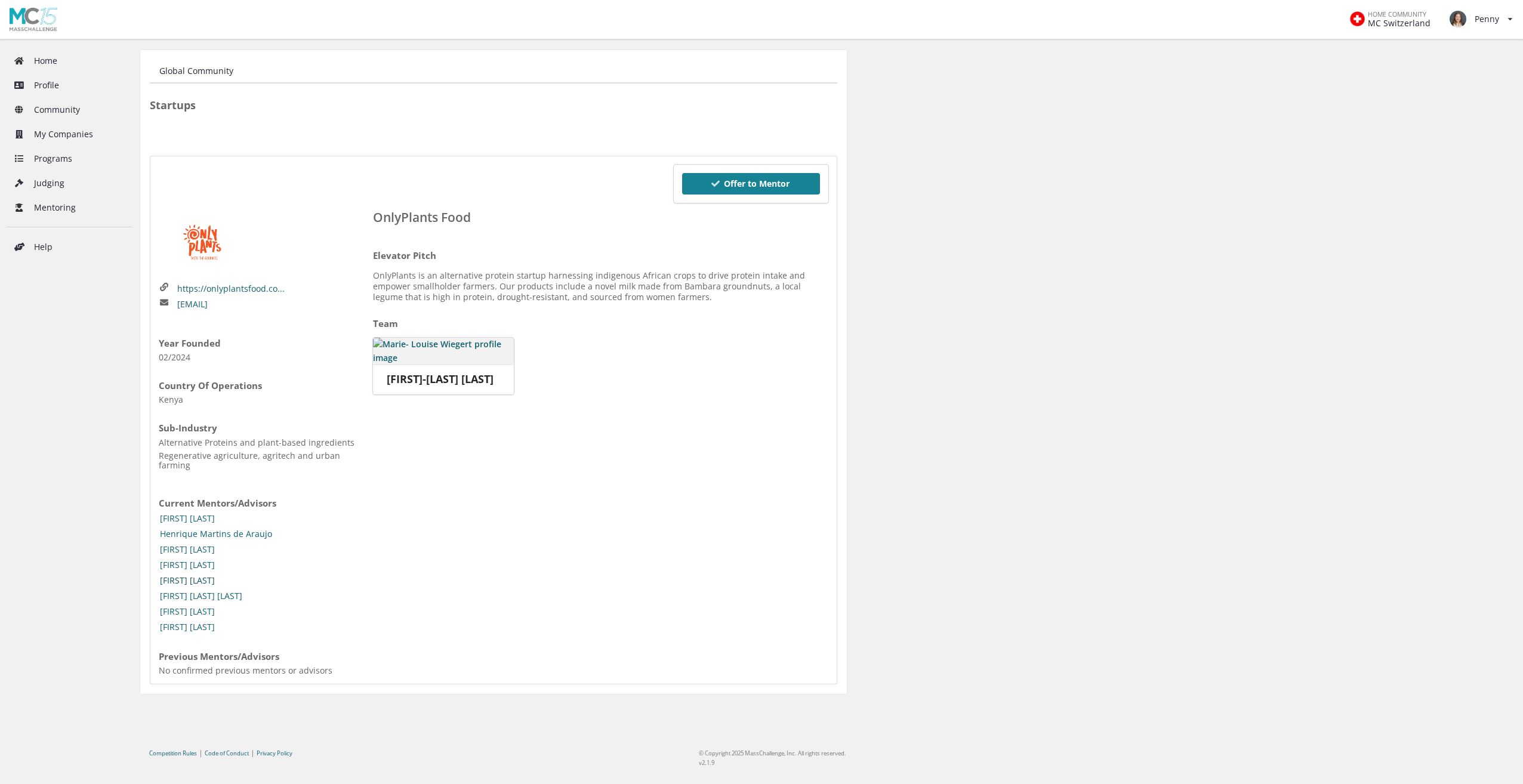 click on "Zhanar Baishakova" at bounding box center [187, 581] 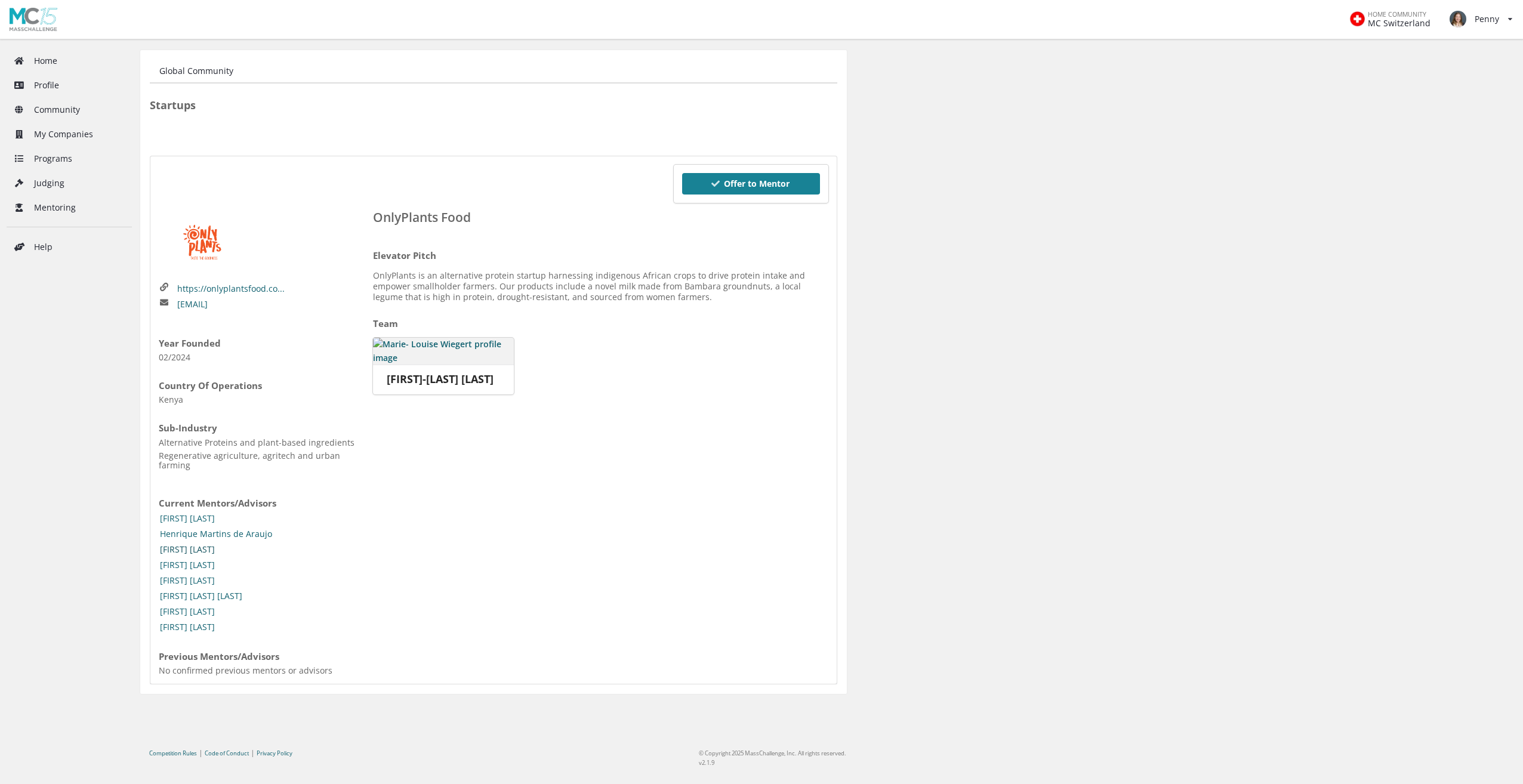 click on "Mercan Oral" at bounding box center [187, 550] 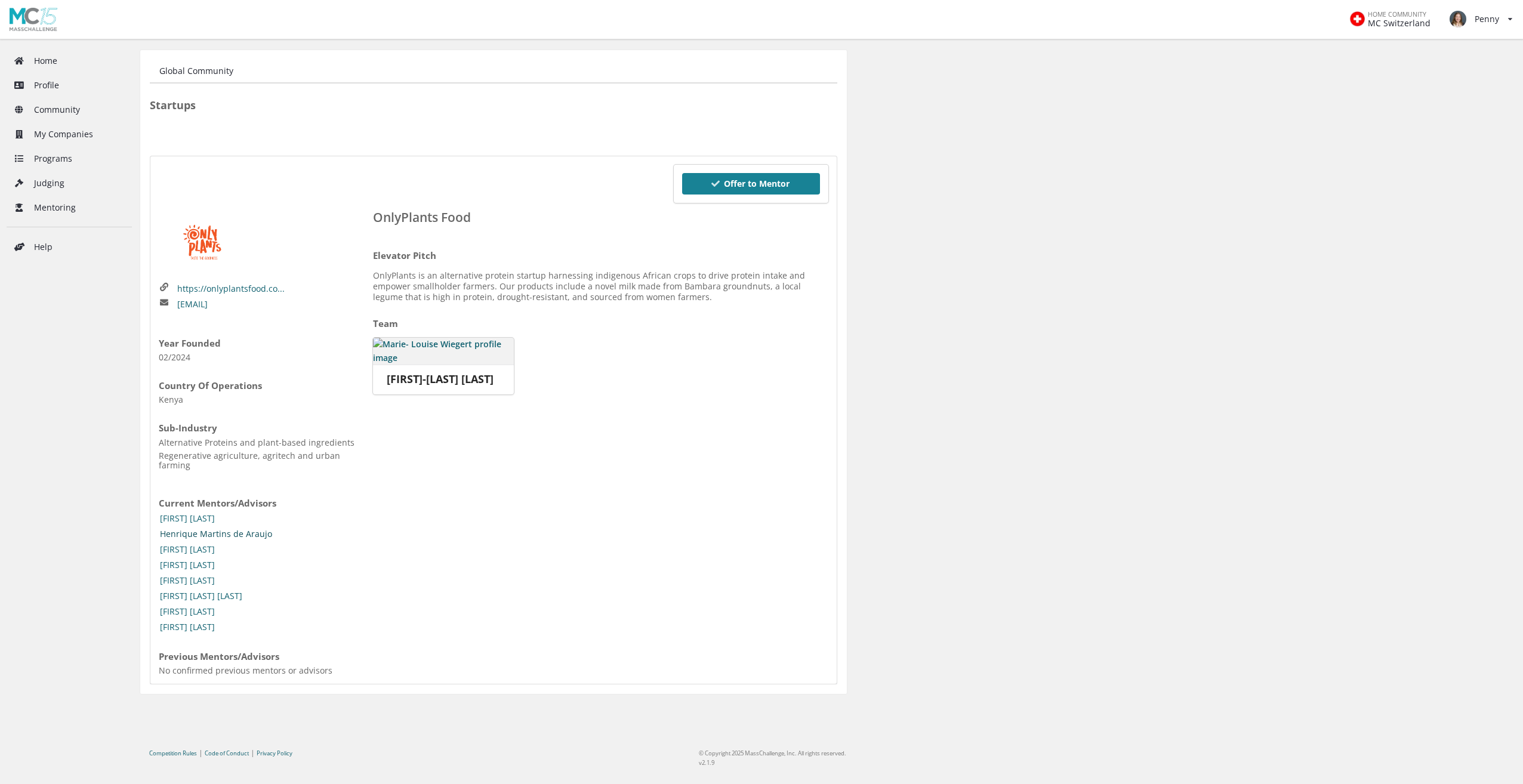 click on "Henrique Martins de Araujo" at bounding box center [216, 534] 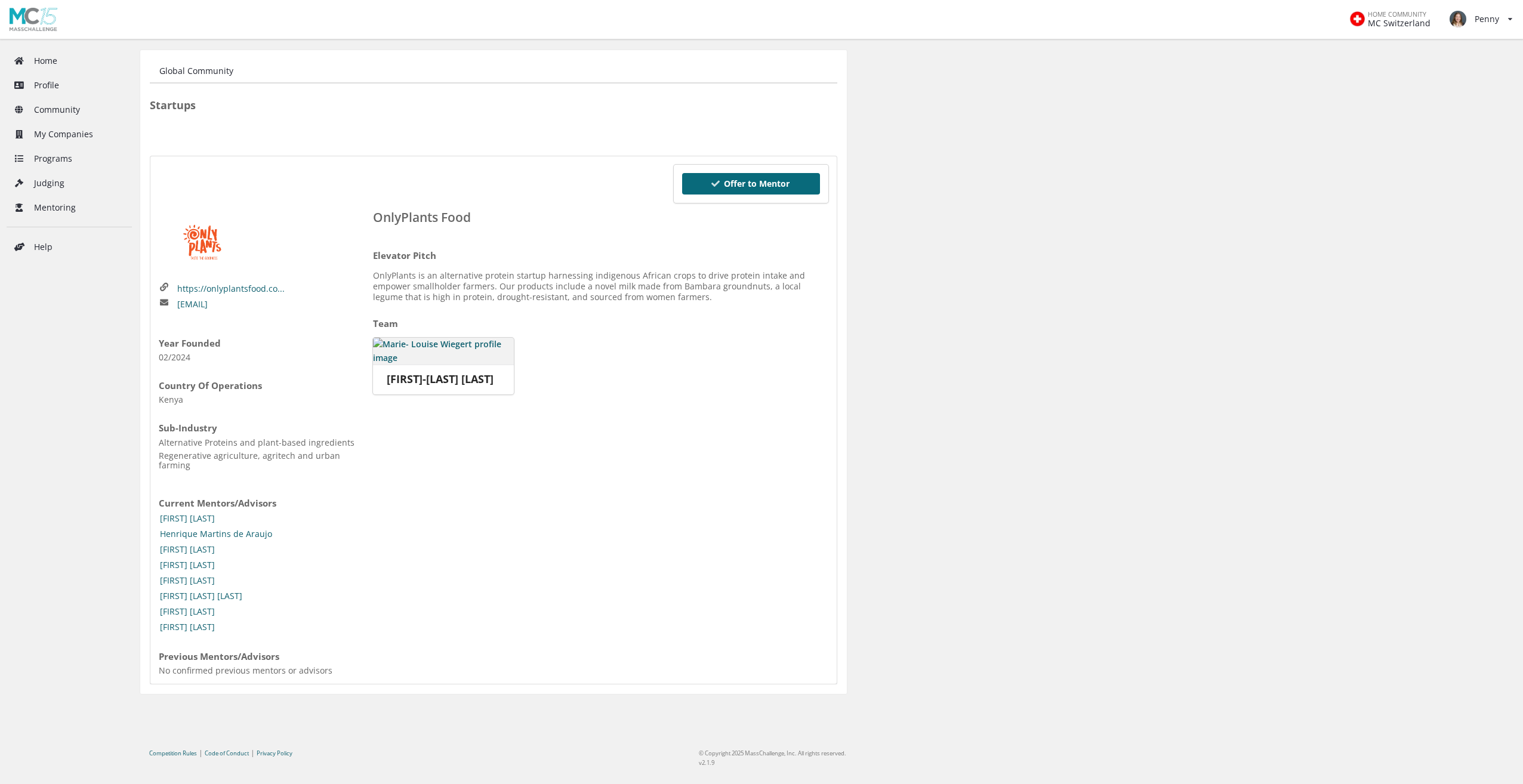 click on "Offer to Mentor" at bounding box center [751, 184] 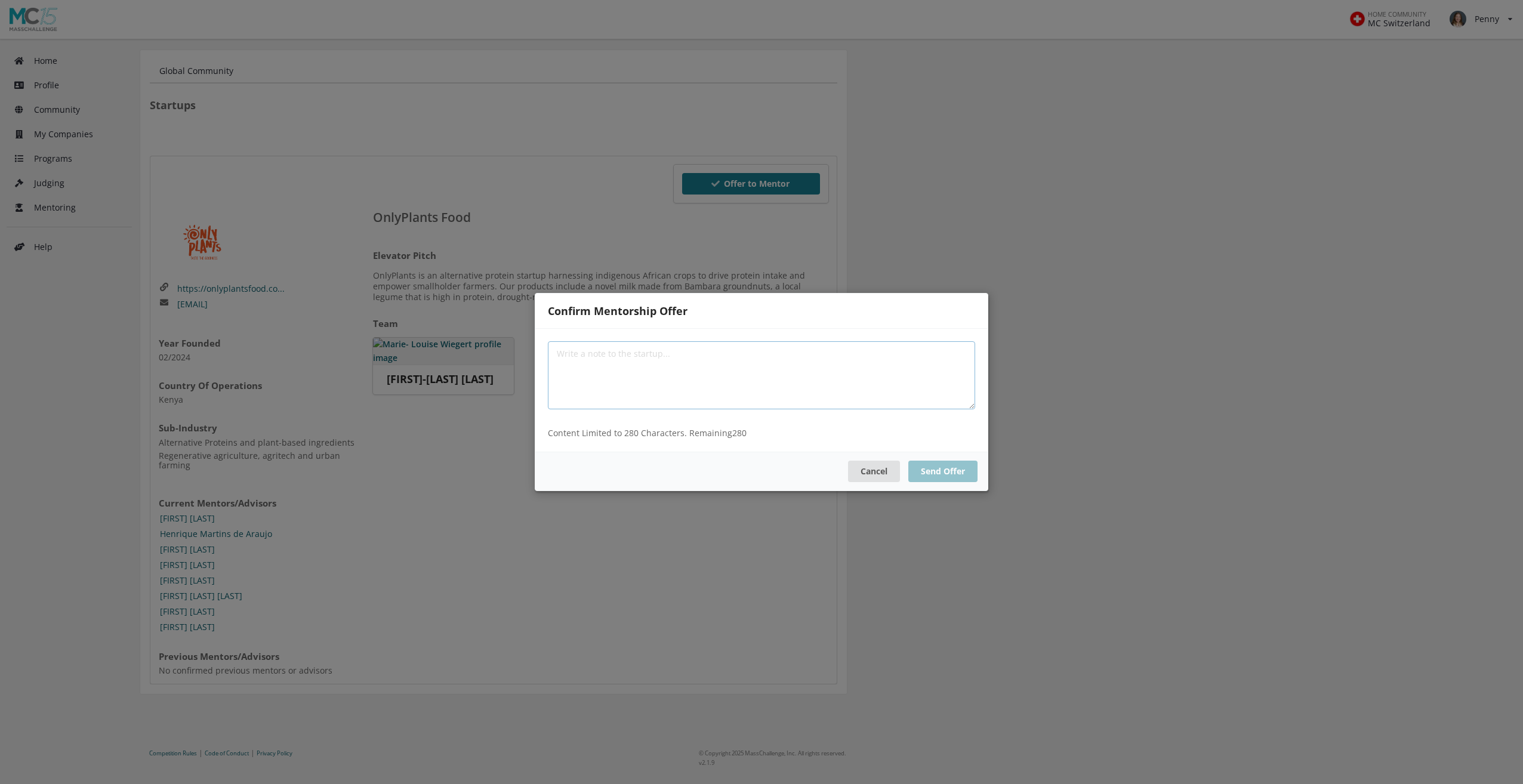 click at bounding box center [762, 375] 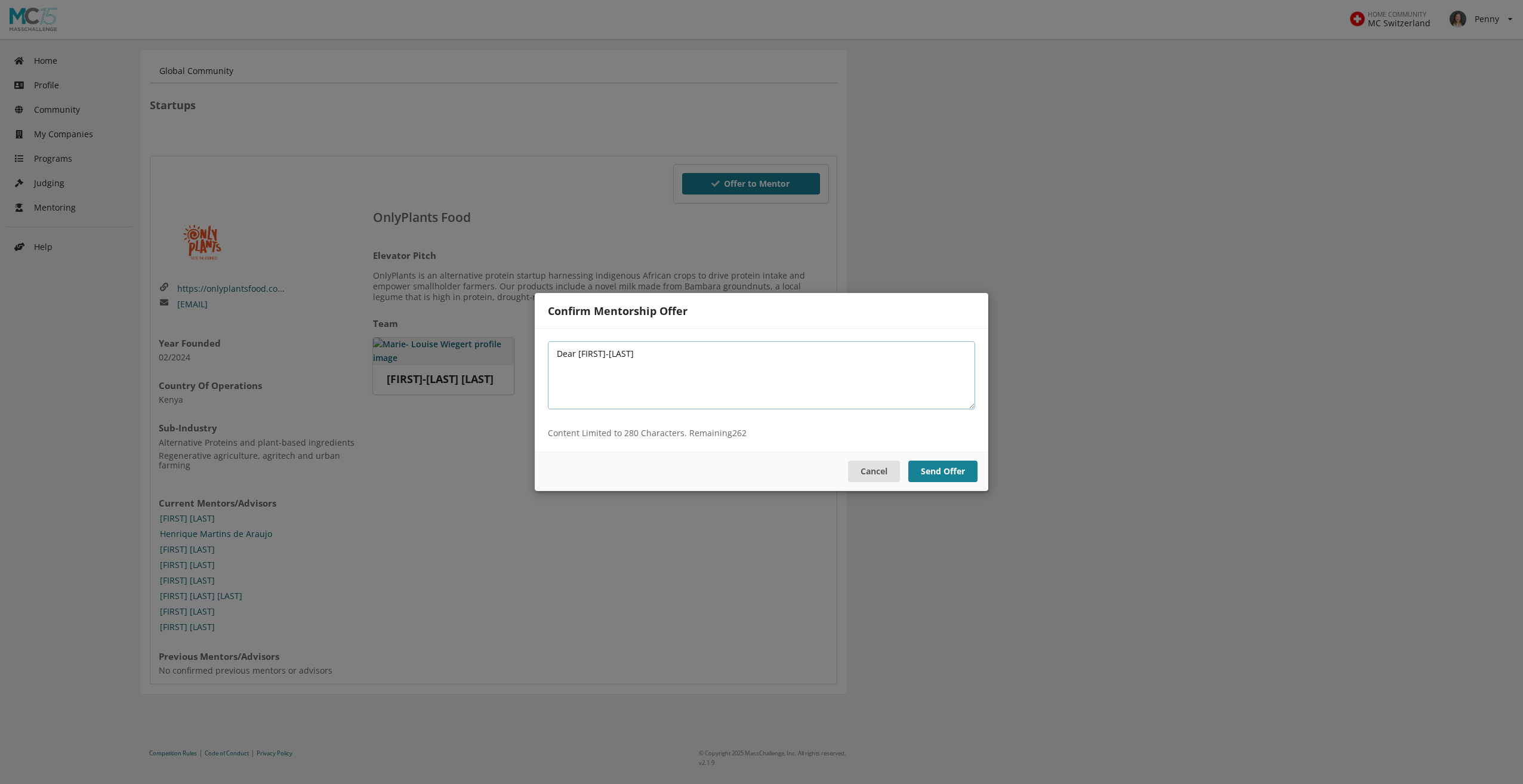click on "Dear Marie-Louise" at bounding box center [762, 375] 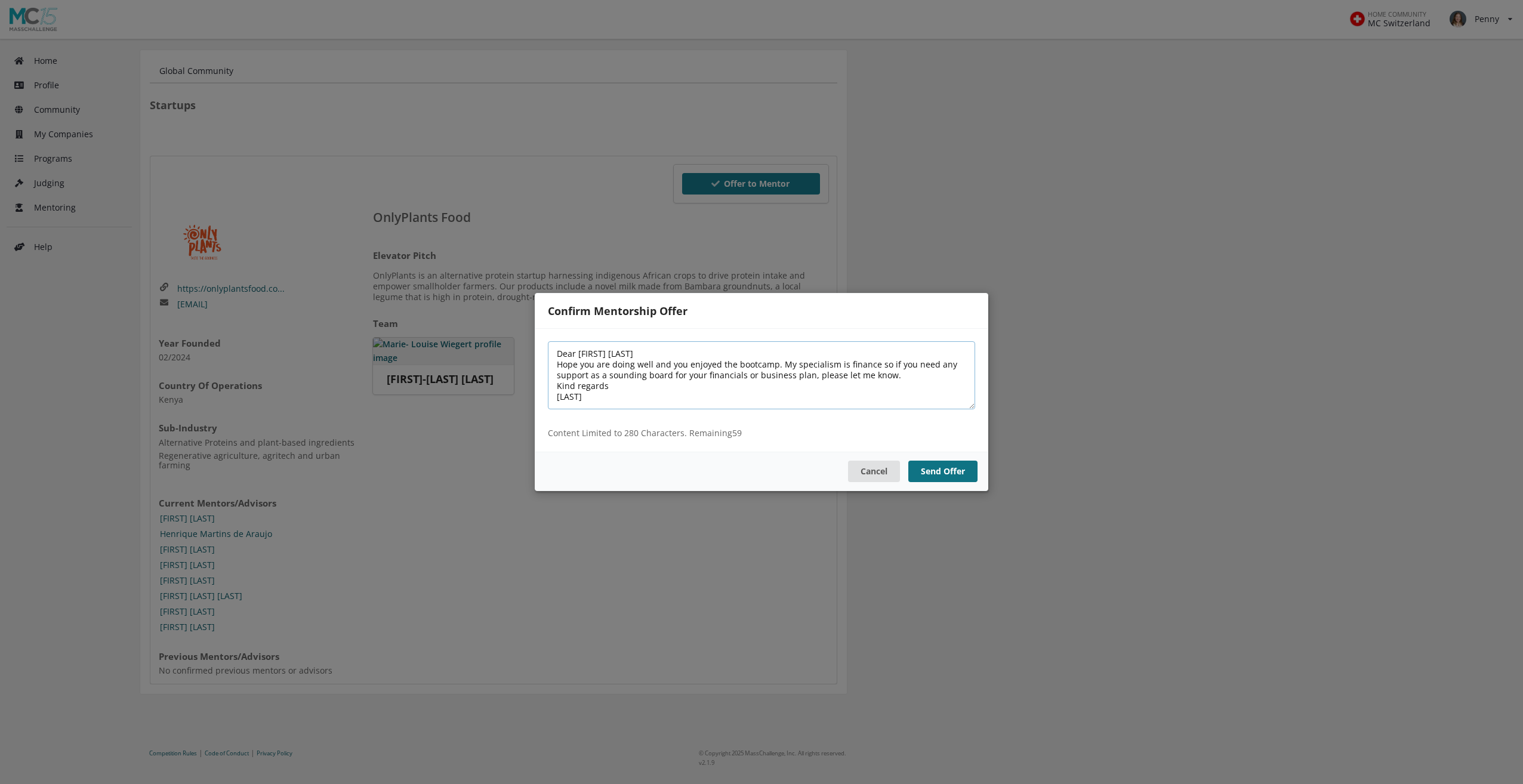 type on "Dear Marie-Louise
Hope you are doing well and you enjoyed the bootcamp. My specialism is finance so if you need any support as a sounding board for your financials or business plan, please let me know.
Kind regards
Penny" 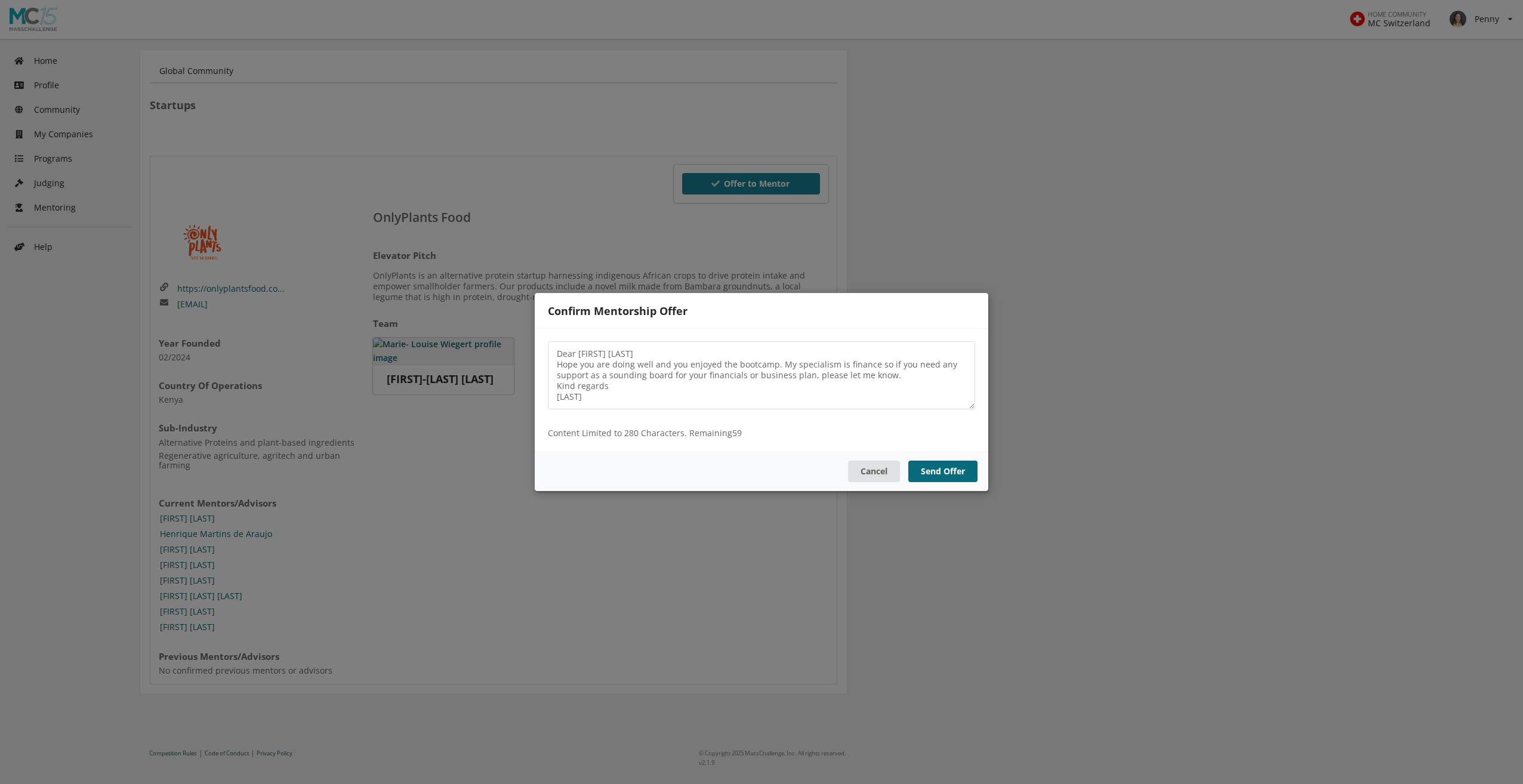 click on "Send Offer" at bounding box center [943, 471] 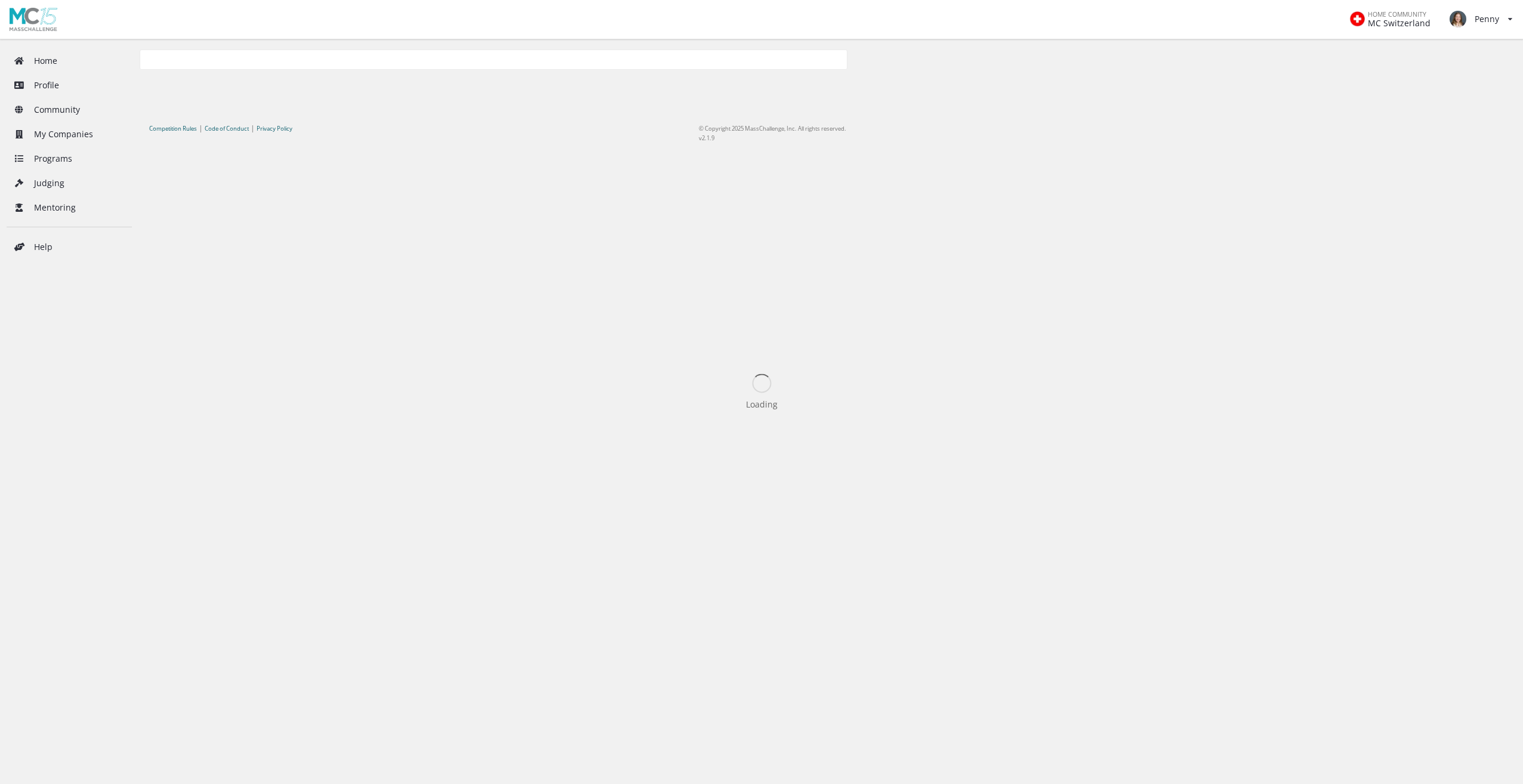 scroll, scrollTop: 0, scrollLeft: 0, axis: both 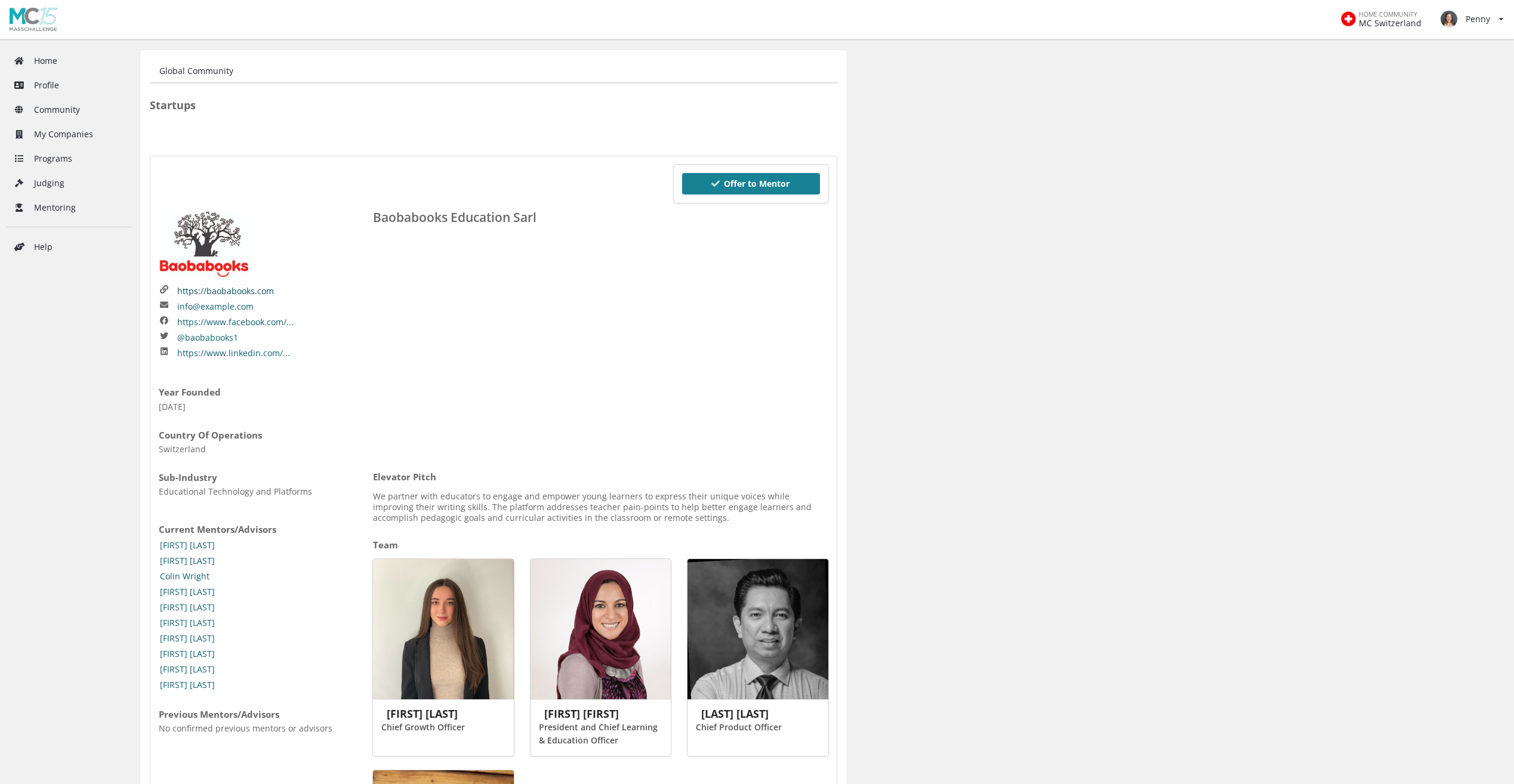 click on "https://baobabooks.com" at bounding box center (226, 291) 